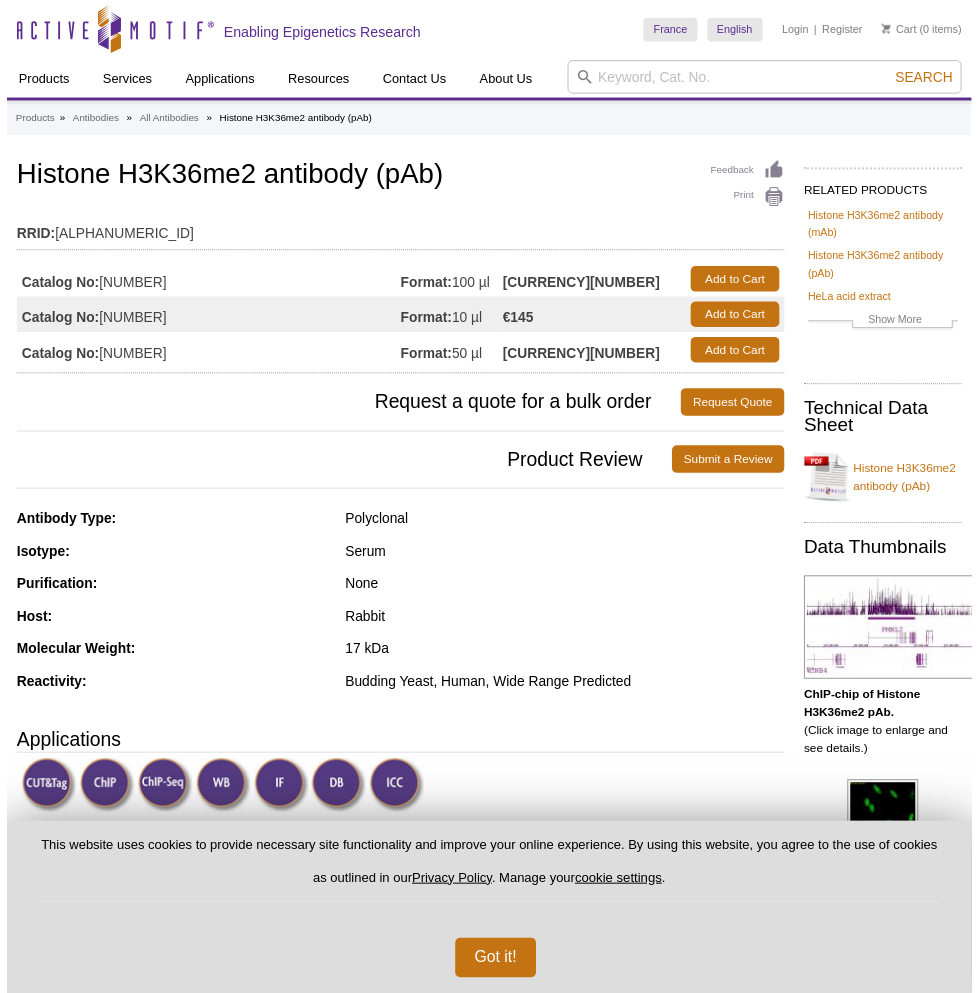 scroll, scrollTop: 0, scrollLeft: 0, axis: both 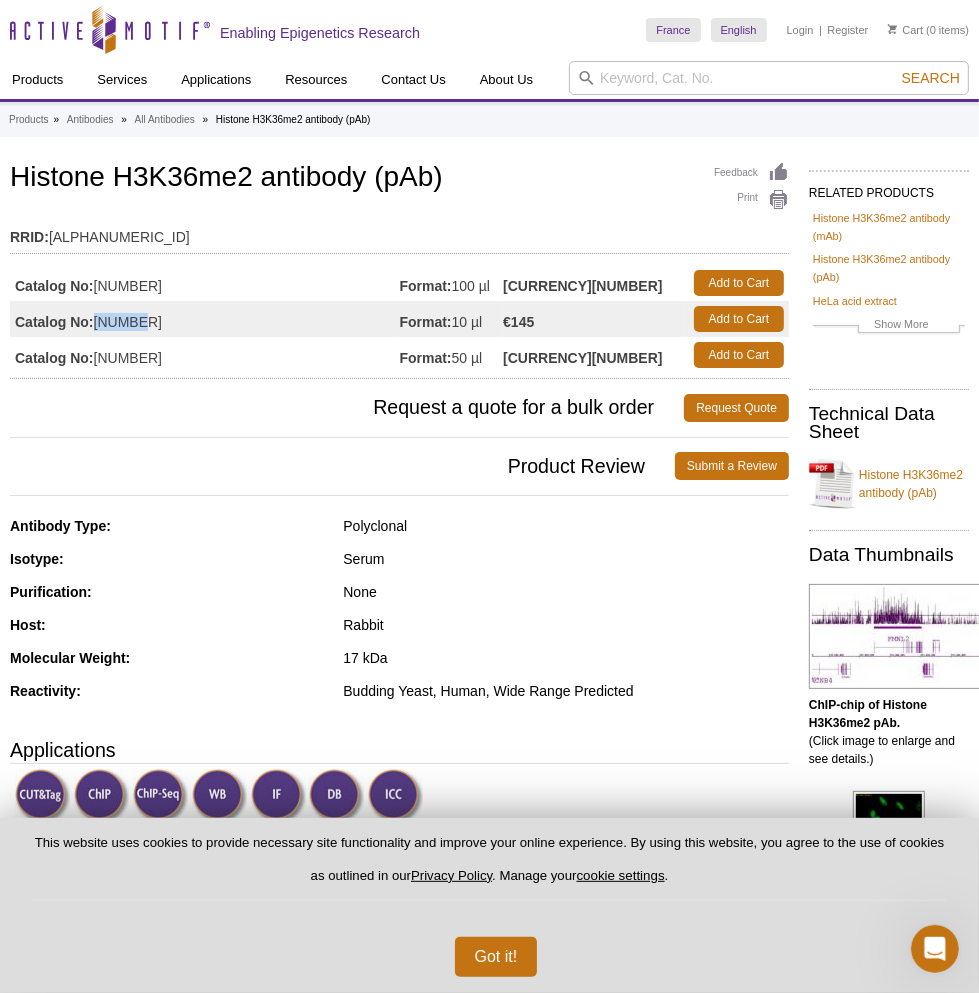 drag, startPoint x: 95, startPoint y: 318, endPoint x: 136, endPoint y: 315, distance: 41.109608 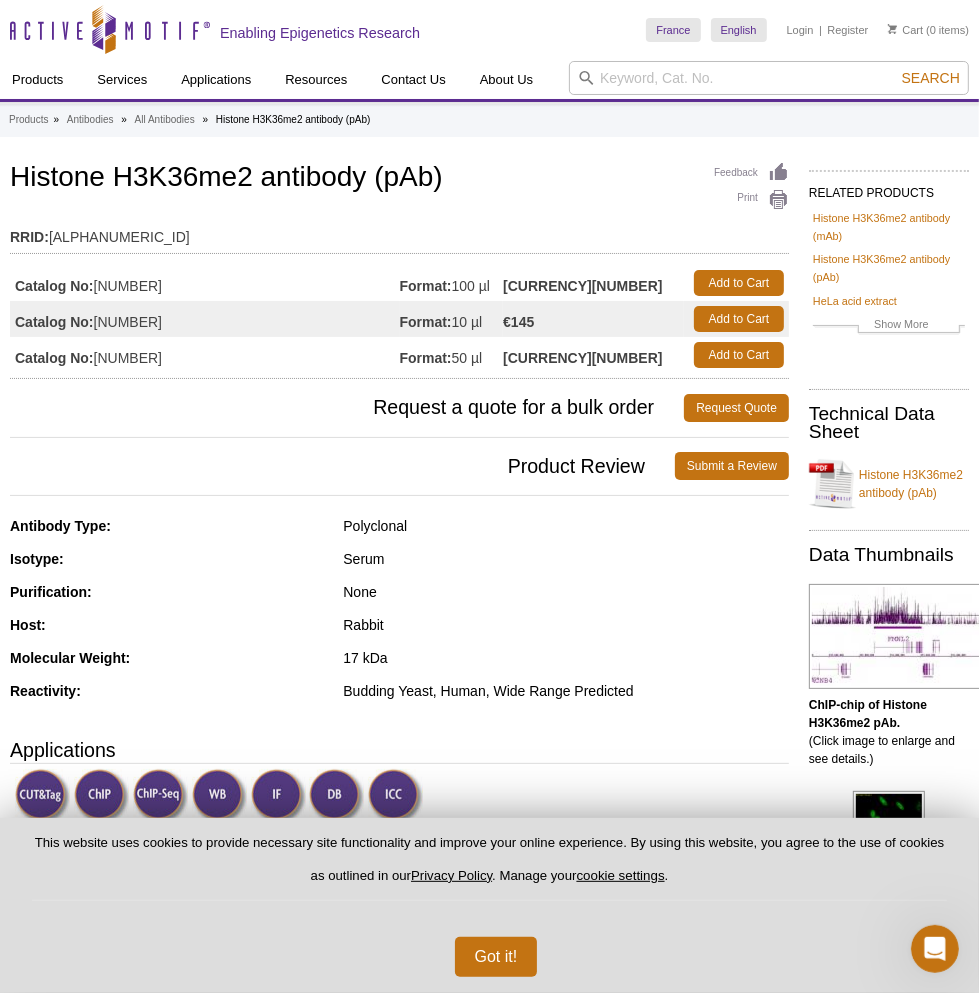 click on "Skip to content
Active Motif Logo
Enabling Epigenetics Research" at bounding box center [323, 29] 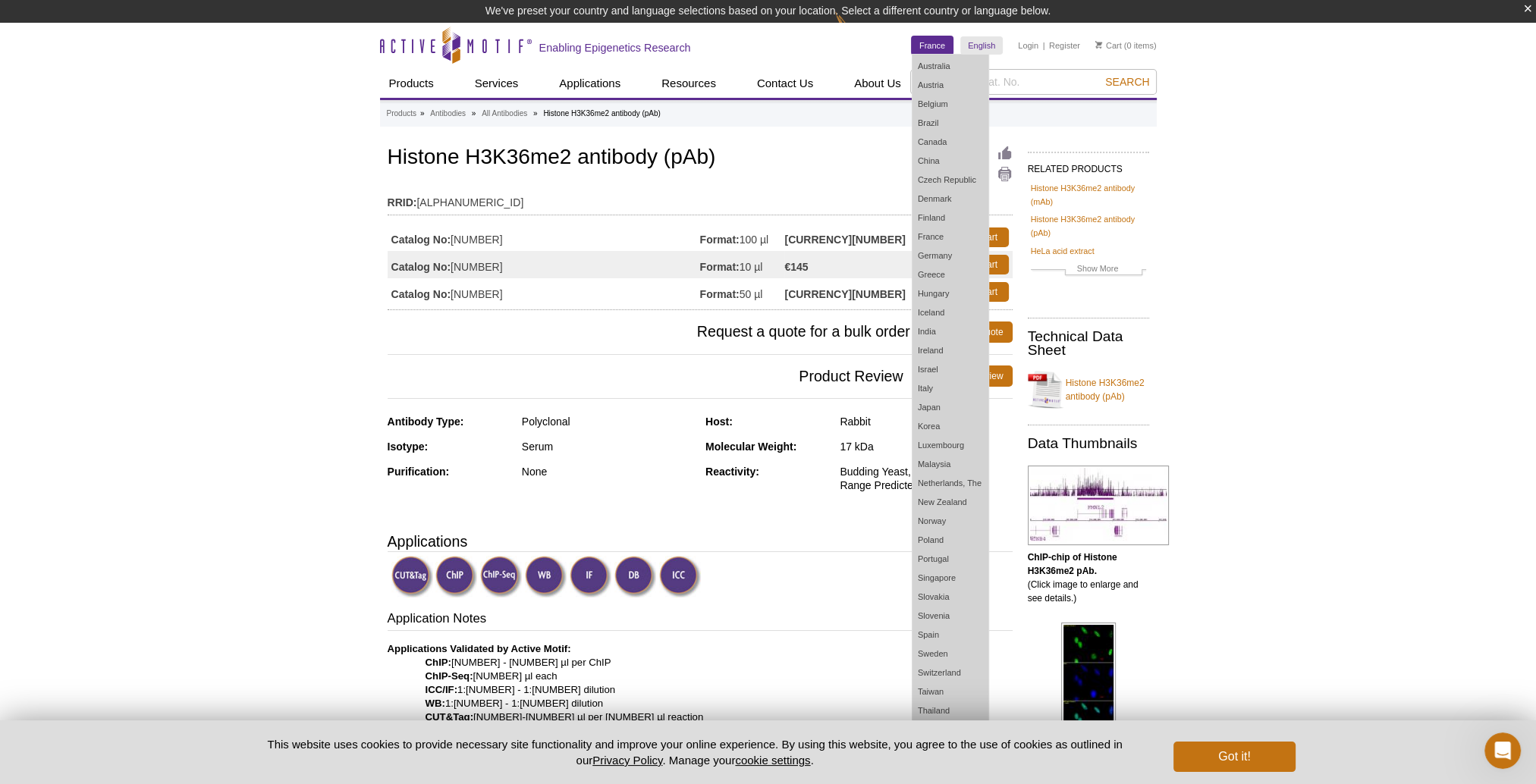 click on "France" at bounding box center [932, 45] 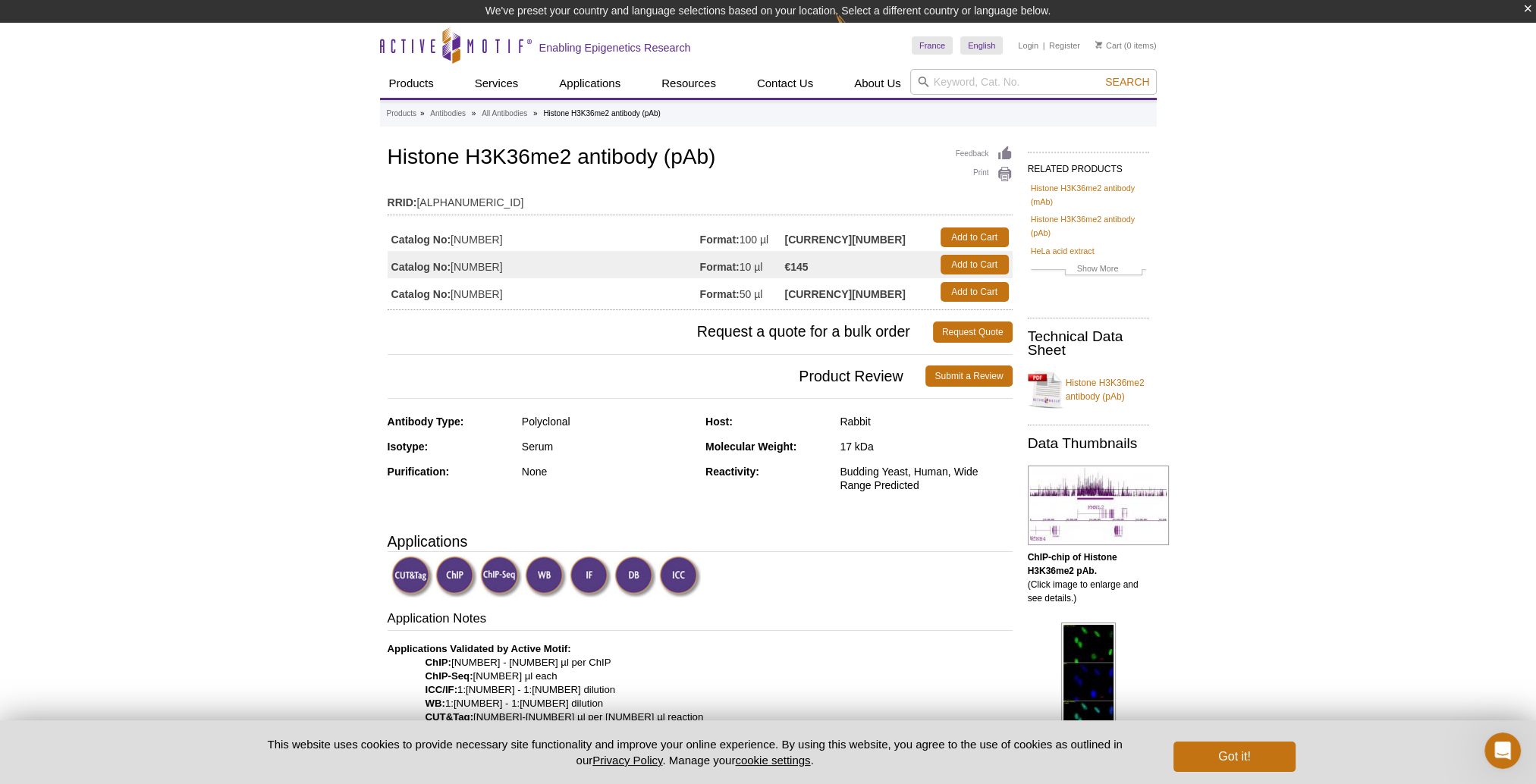 click on "Active Motif Logo
Enabling Epigenetics Research
0
Search
Skip to content
Active Motif Logo
Enabling Epigenetics Research
France
Australia
Austria
Belgium
Brazil
Canada
China" at bounding box center [768, 1062] 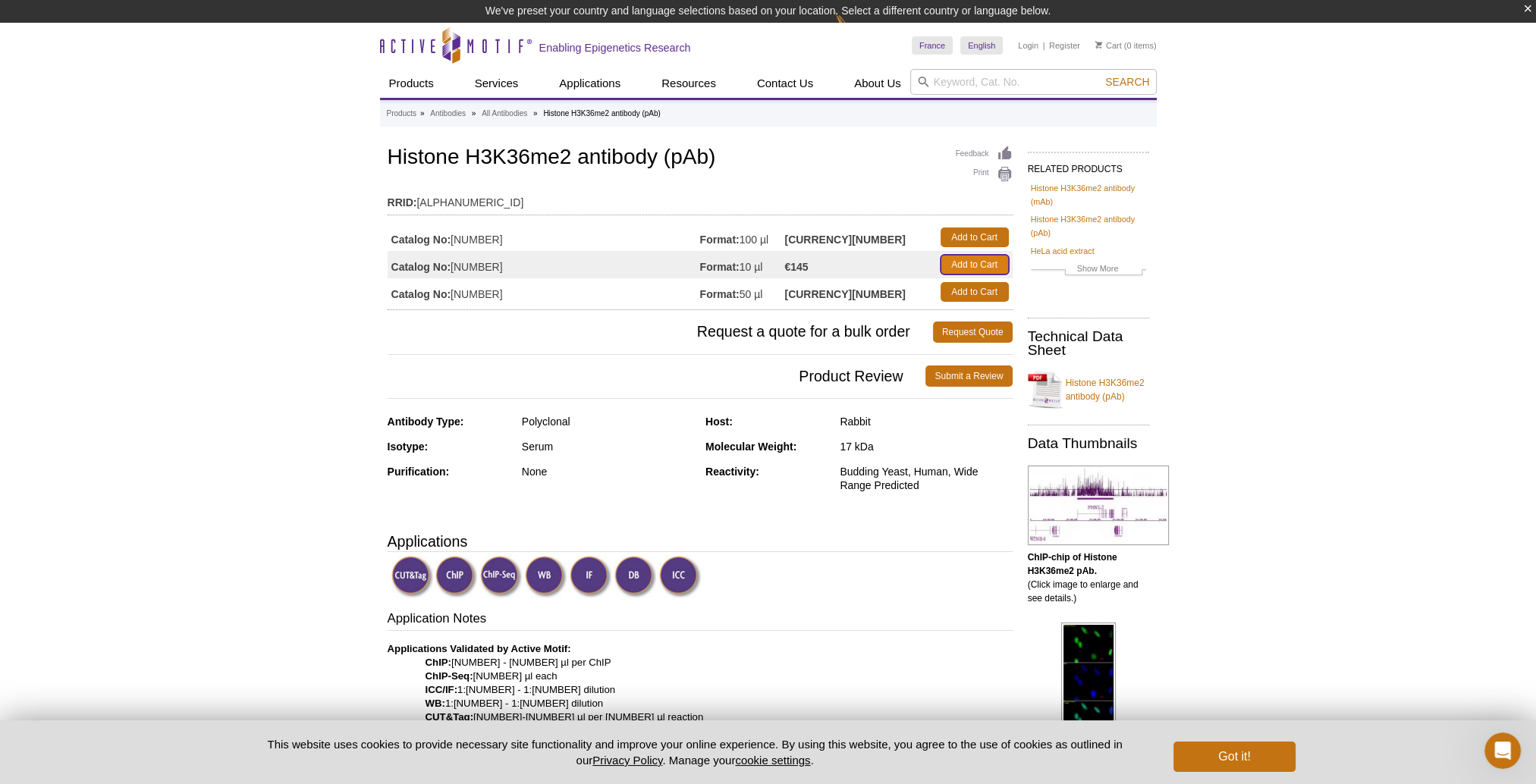 click on "Add to Cart" at bounding box center [975, 265] 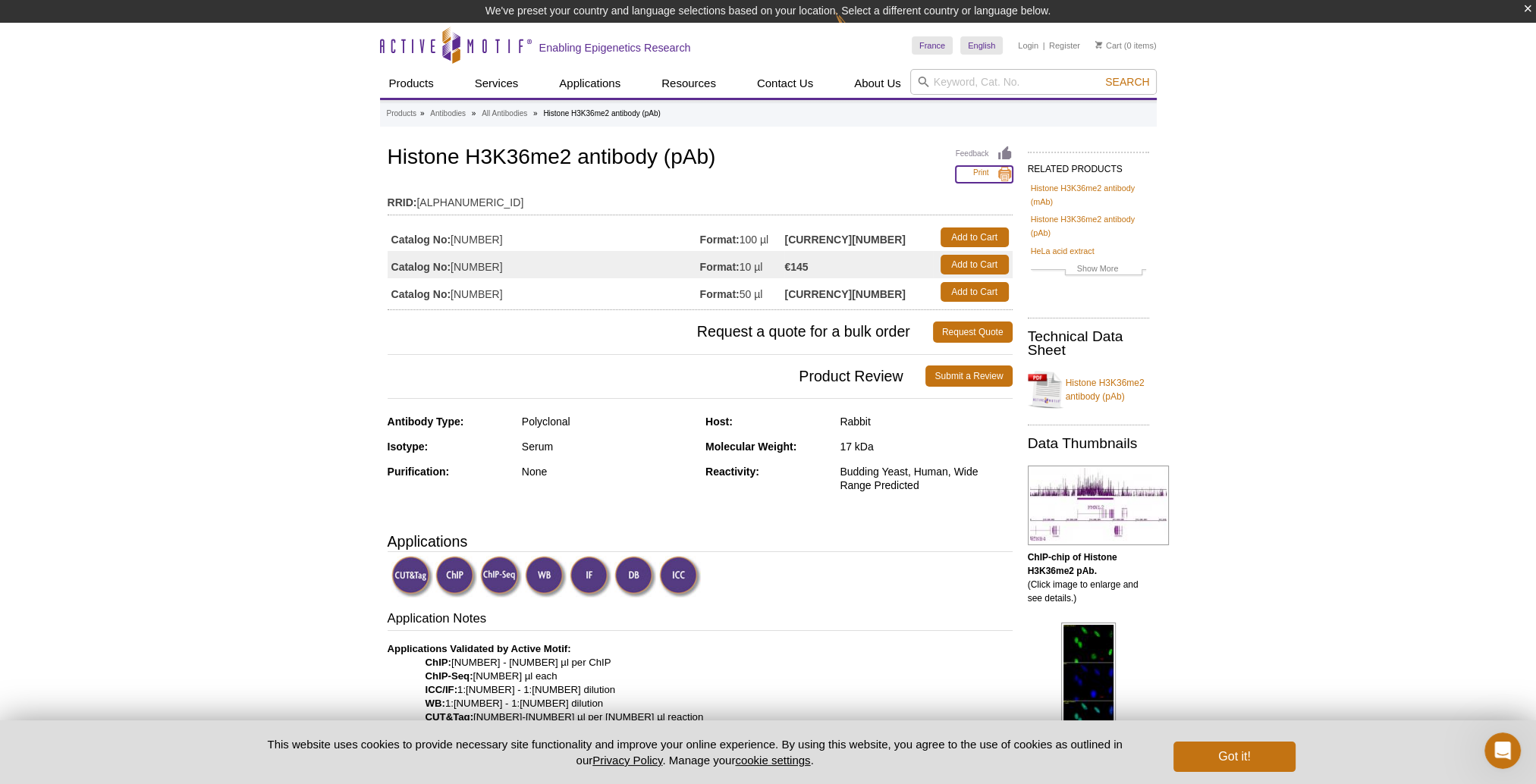 click on "Print" at bounding box center (984, 174) 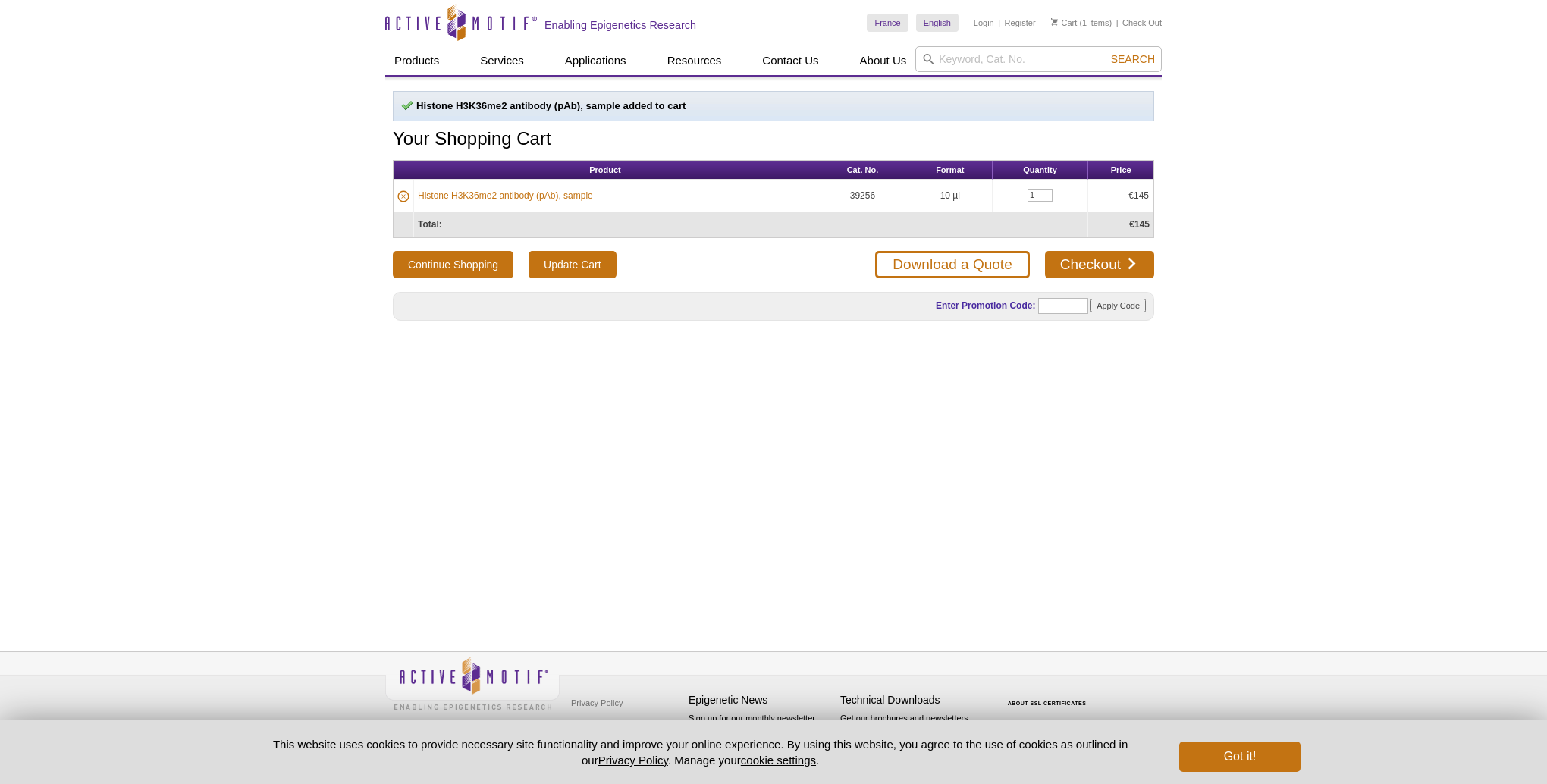 scroll, scrollTop: 0, scrollLeft: 0, axis: both 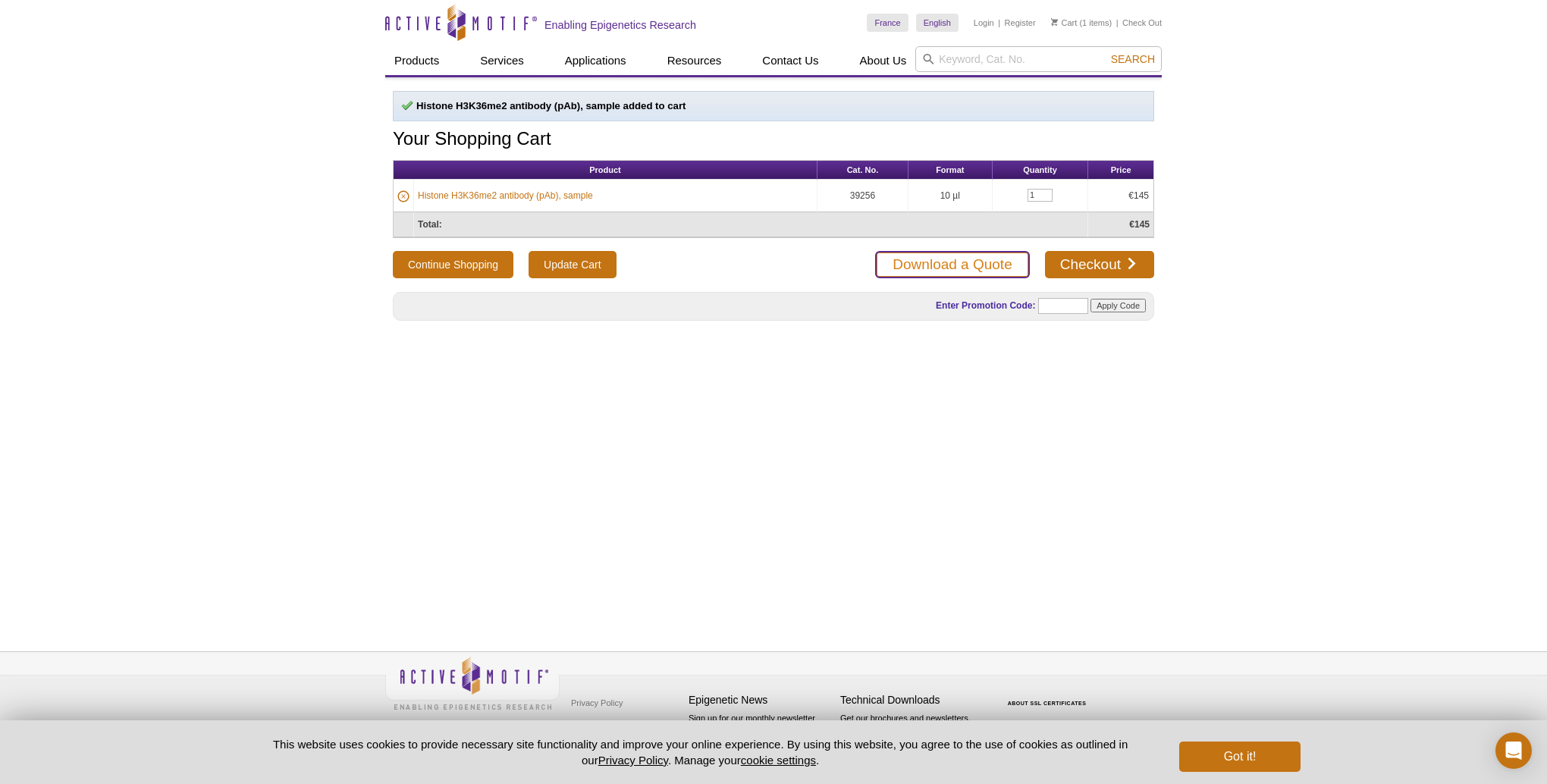 click on "Download a Quote" at bounding box center [952, 265] 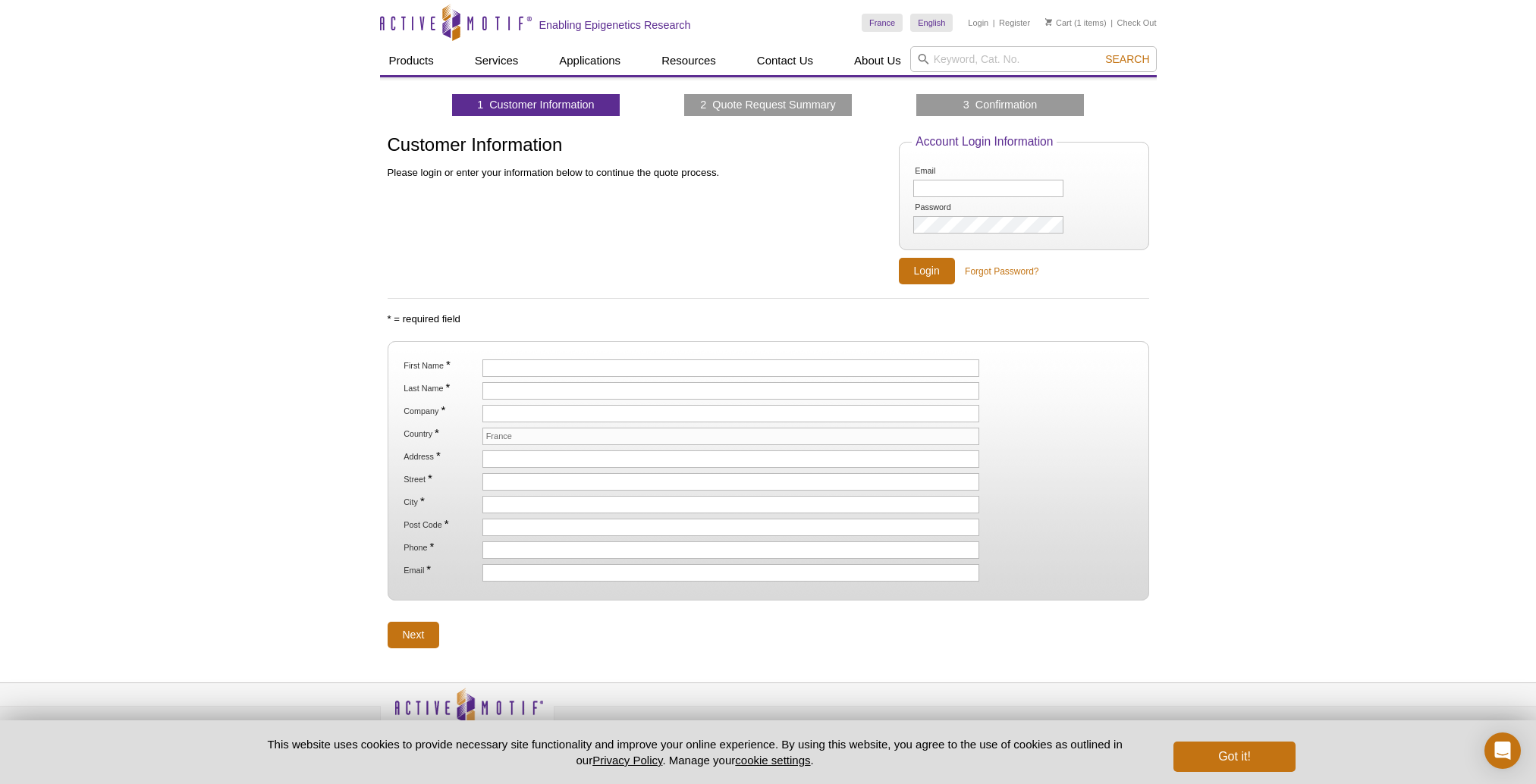 scroll, scrollTop: 0, scrollLeft: 0, axis: both 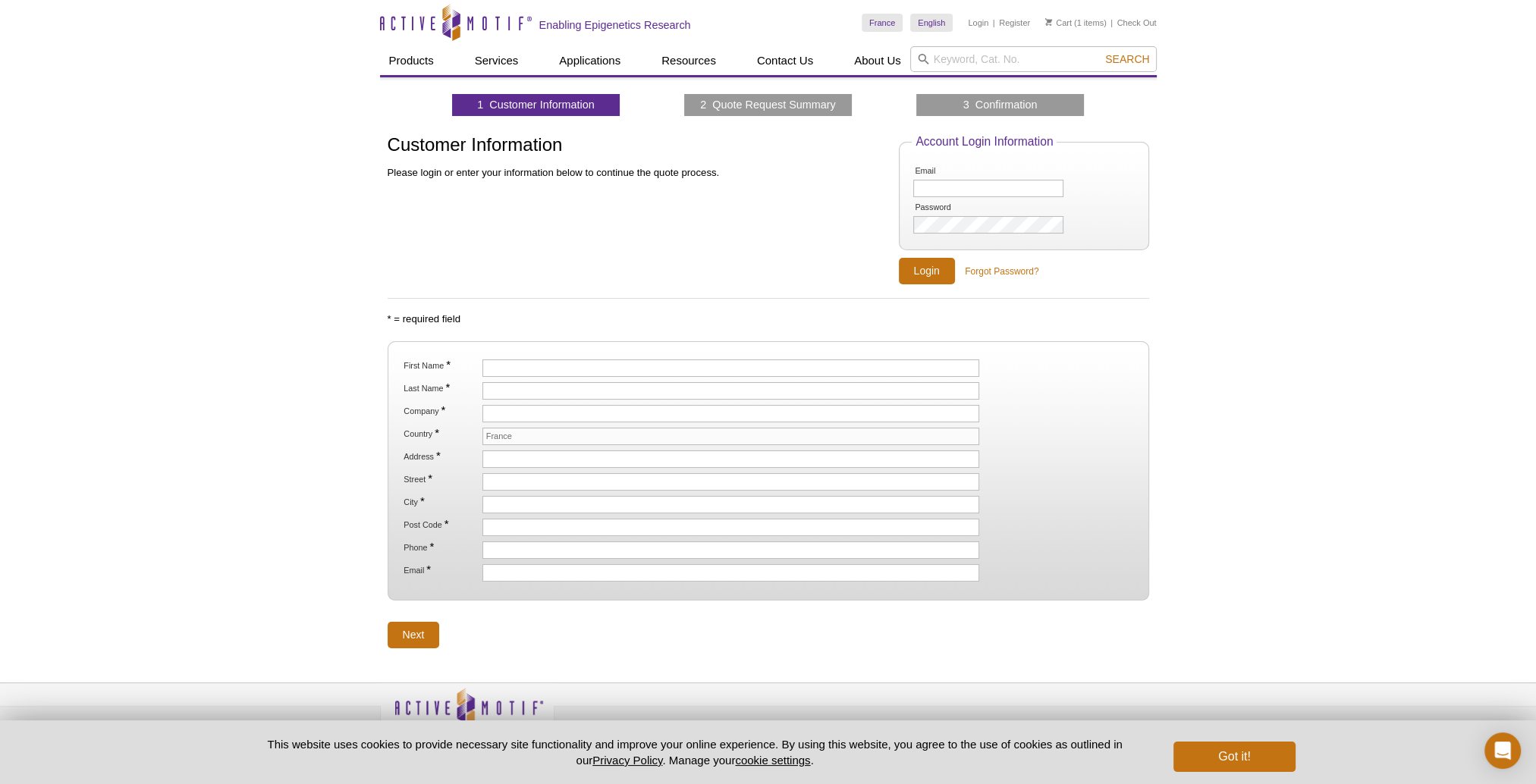 click on "First Name *
Last Name *
Company *
Country *
France
Address *
Street *
City *
Post Code *
Phone *
Email *" at bounding box center (768, 471) 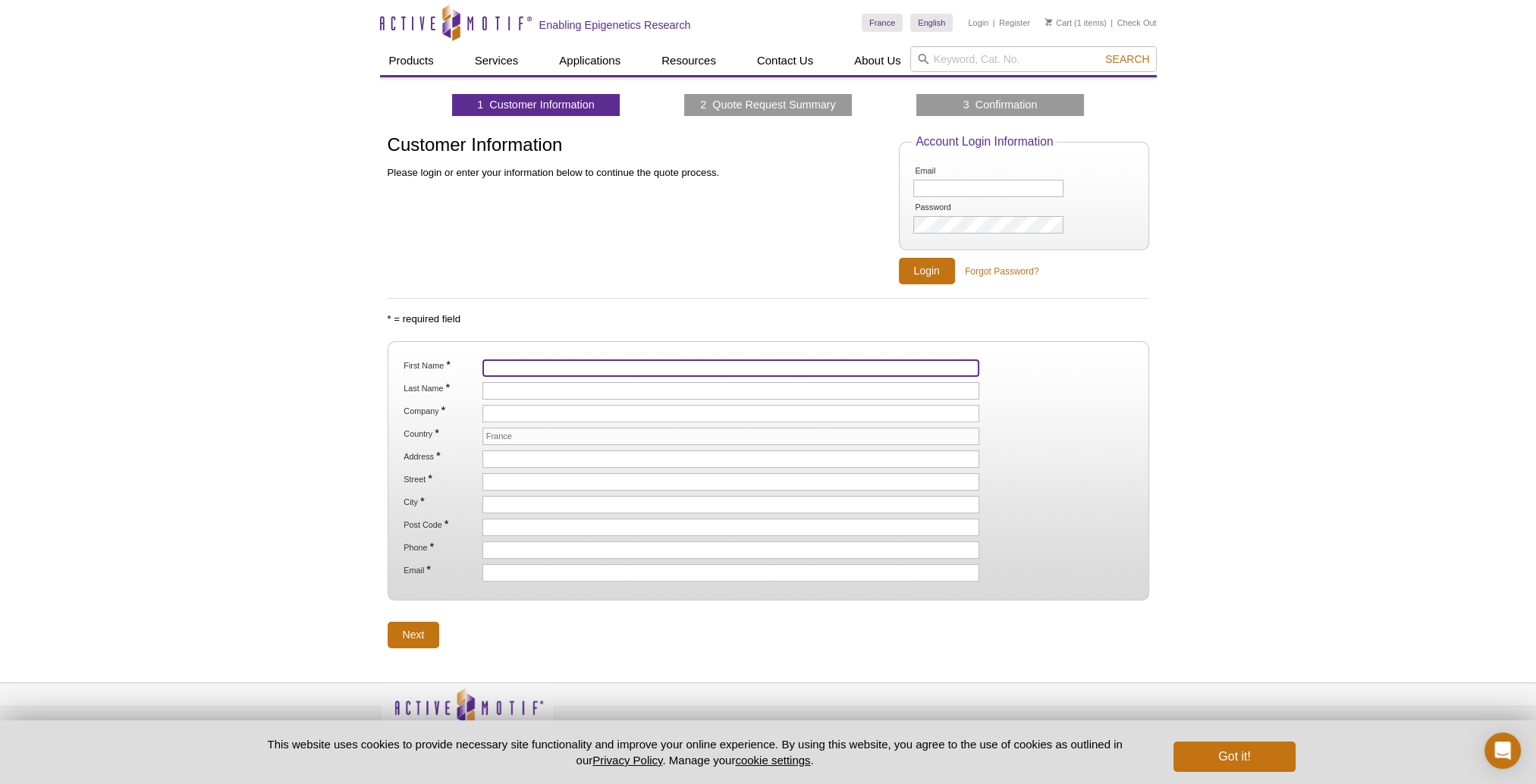 click on "First Name *" at bounding box center [731, 368] 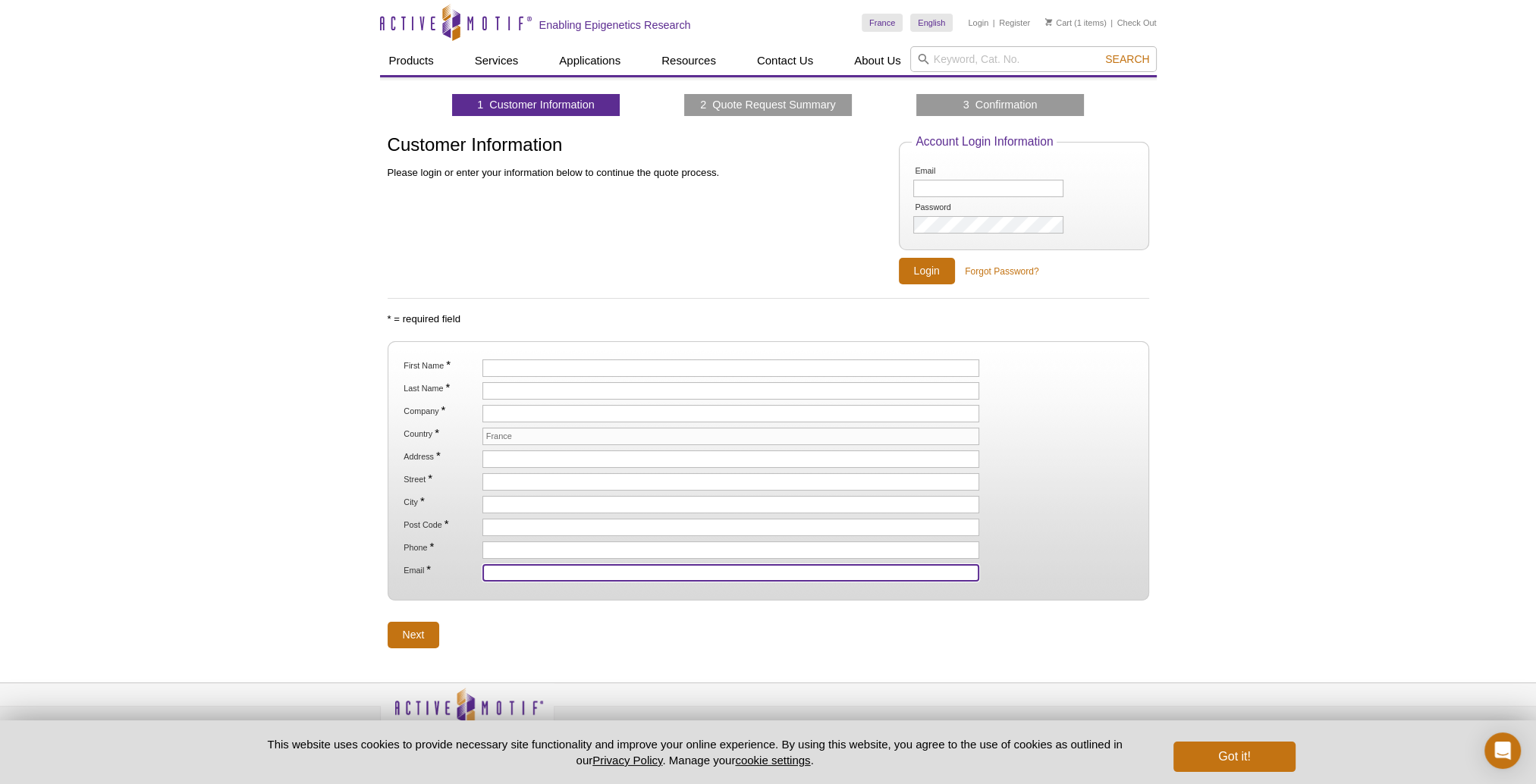 click on "Email *" at bounding box center (731, 572) 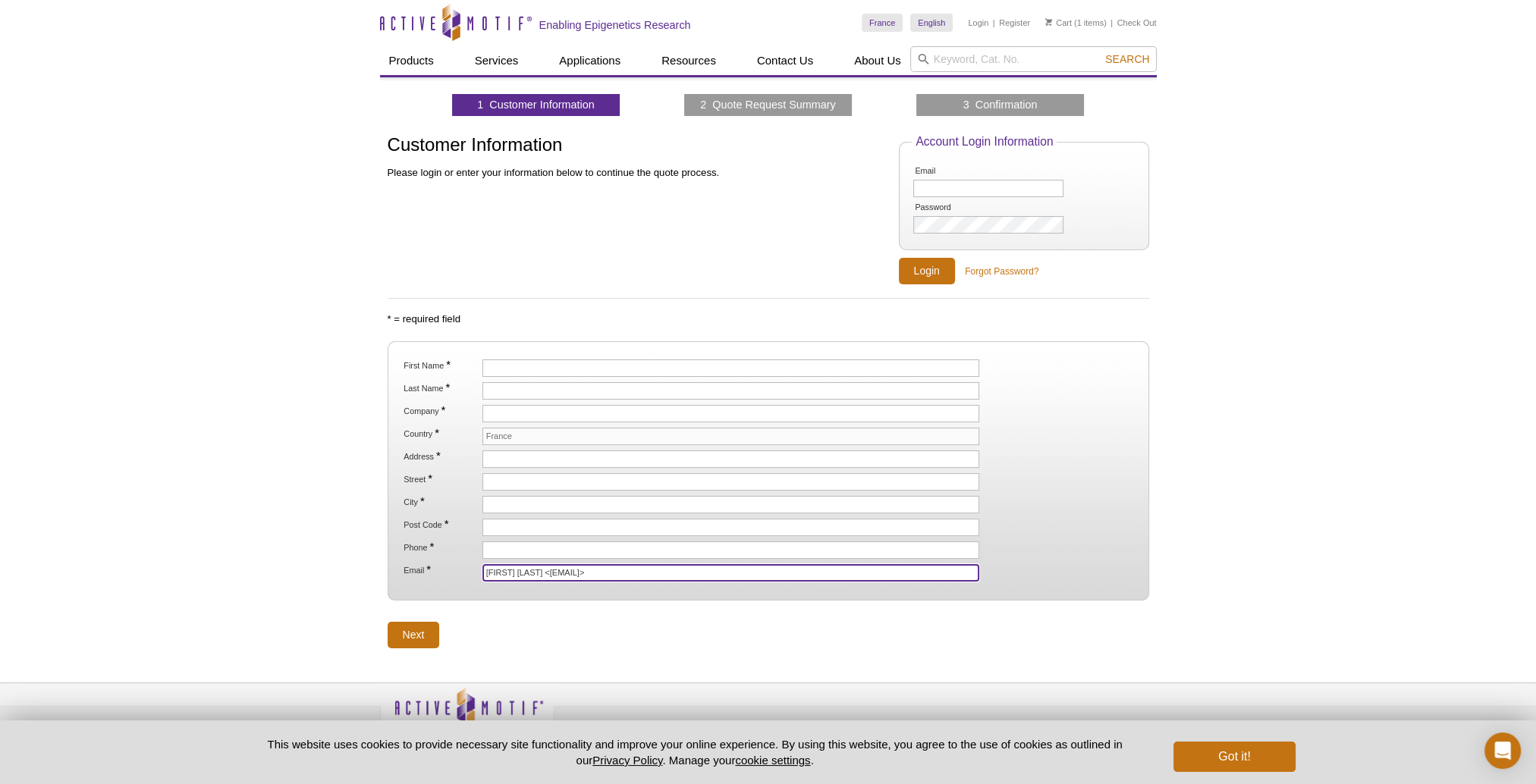 drag, startPoint x: 520, startPoint y: 565, endPoint x: 480, endPoint y: 565, distance: 40 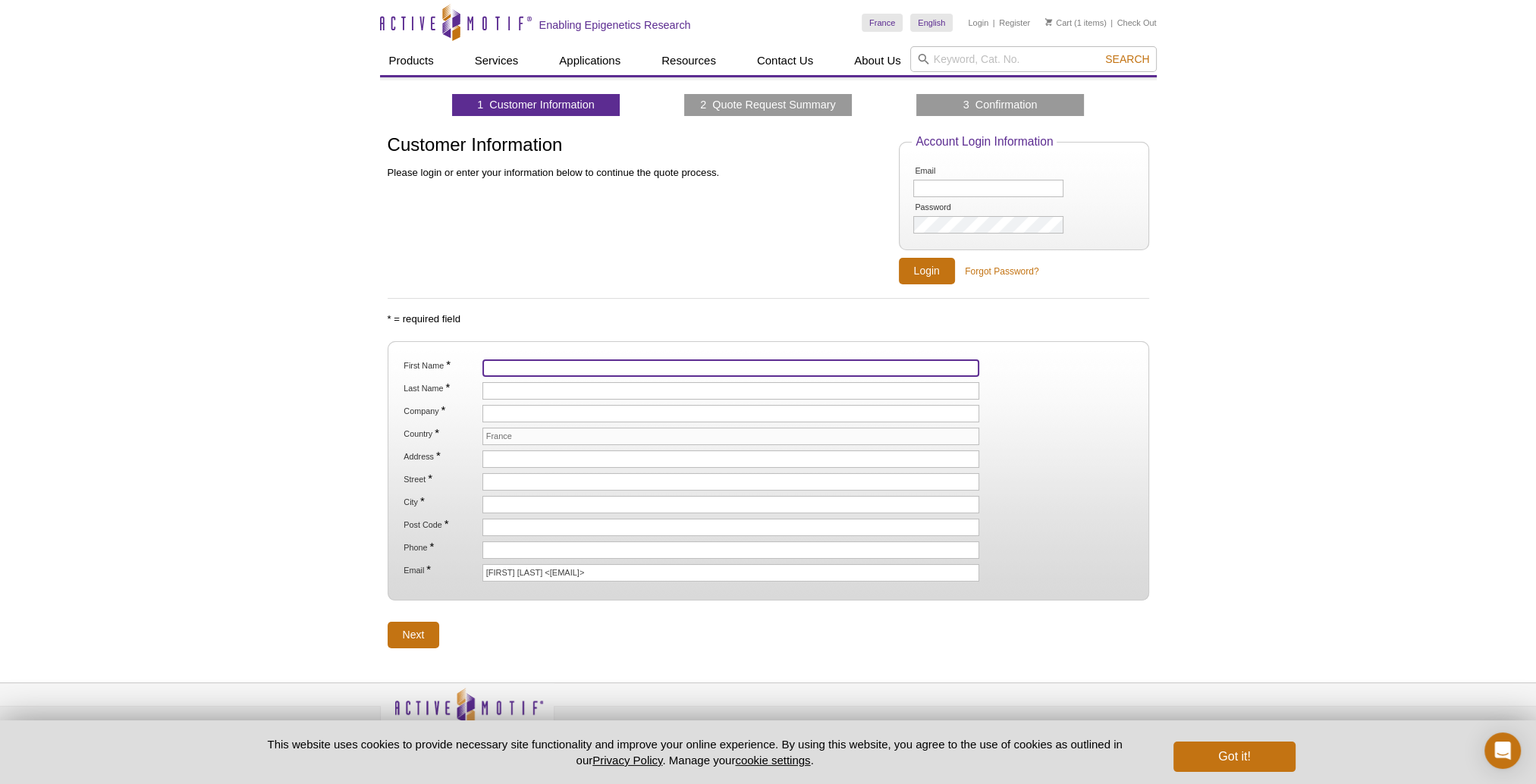 click on "First Name *" at bounding box center [731, 368] 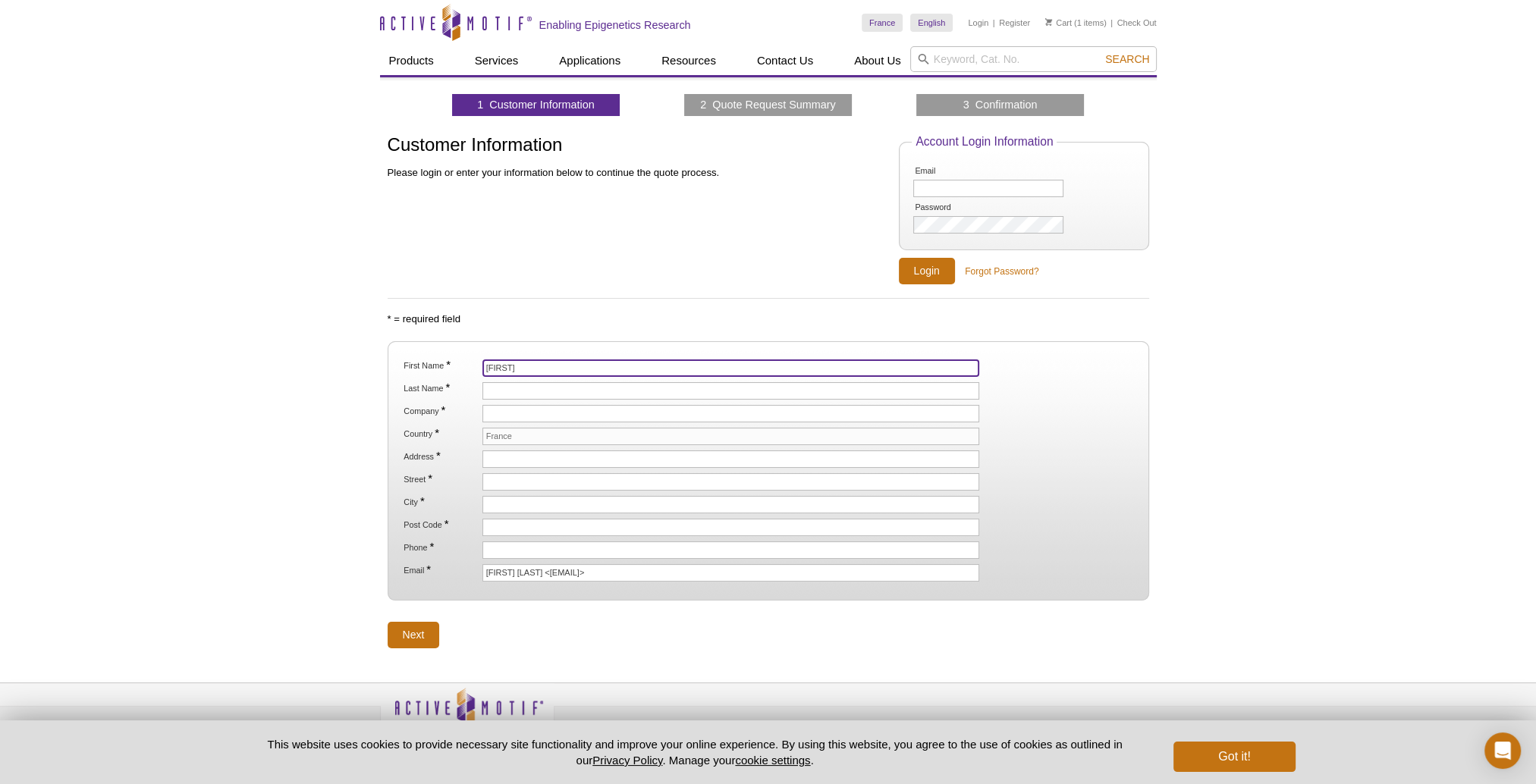 type on "Leonardo" 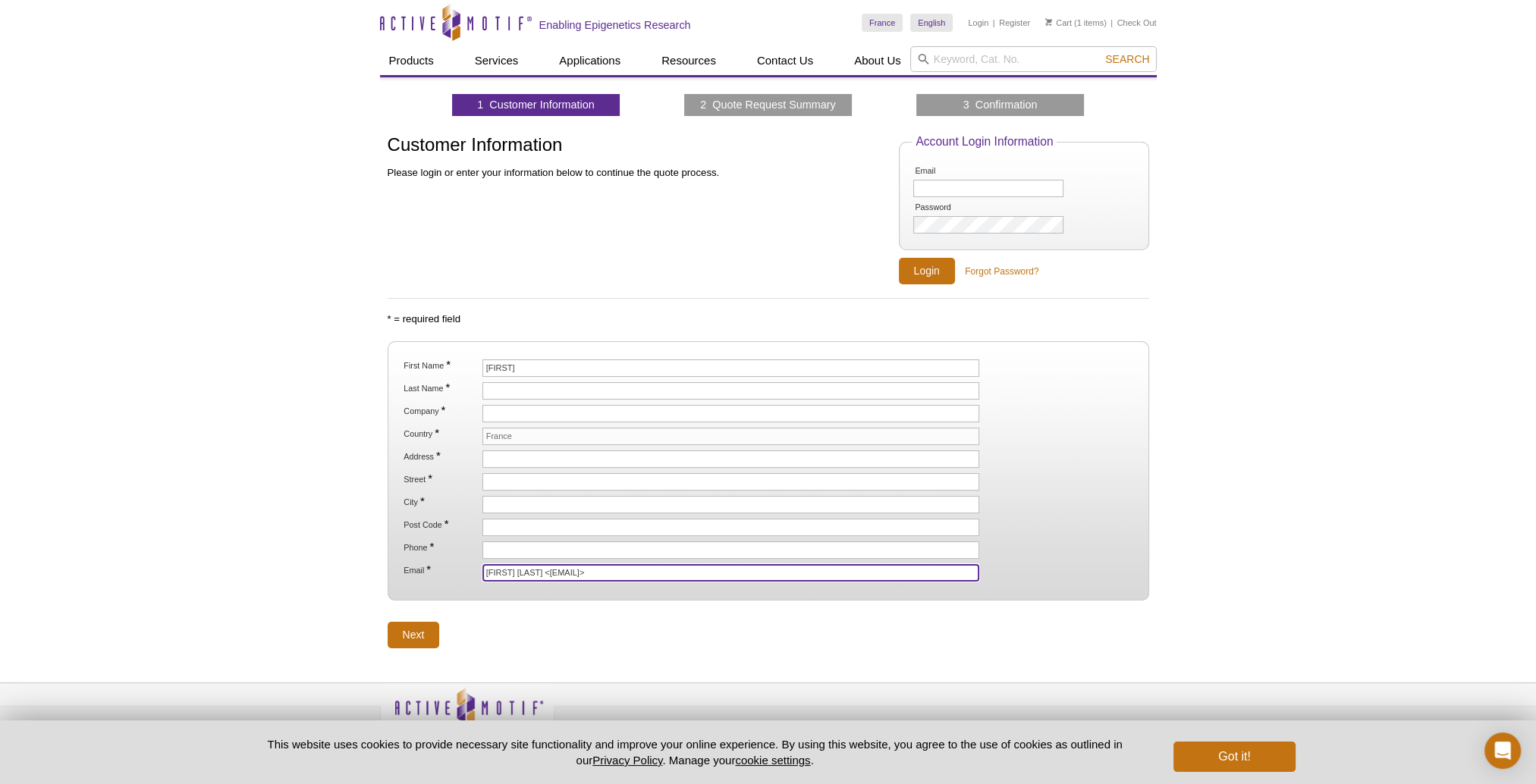 drag, startPoint x: 528, startPoint y: 569, endPoint x: 597, endPoint y: 566, distance: 69.06519 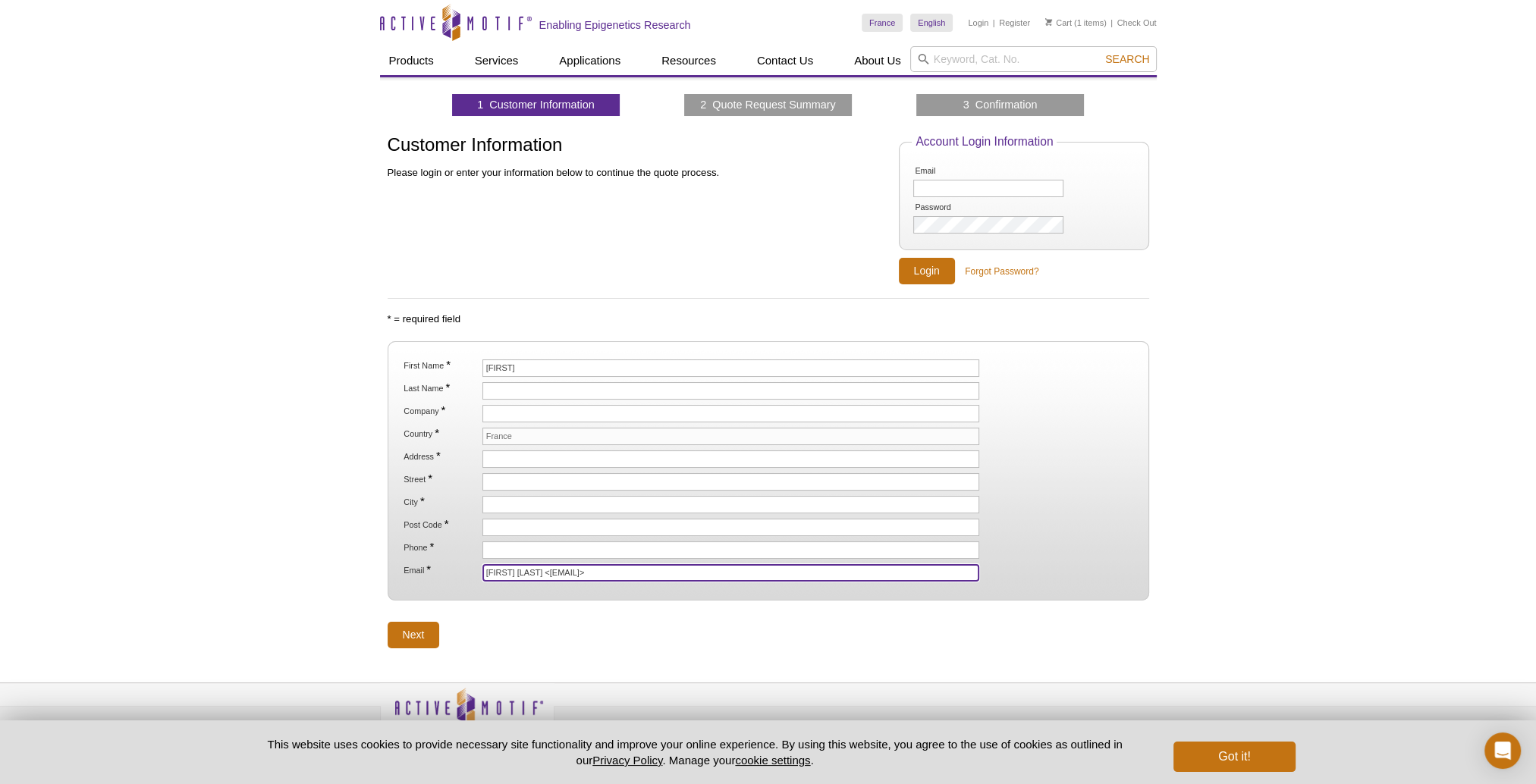 click on "Leonardo  GONZALEZ-SMITH <leonardo.gonzalez-smith@pasteur.fr>" at bounding box center [731, 572] 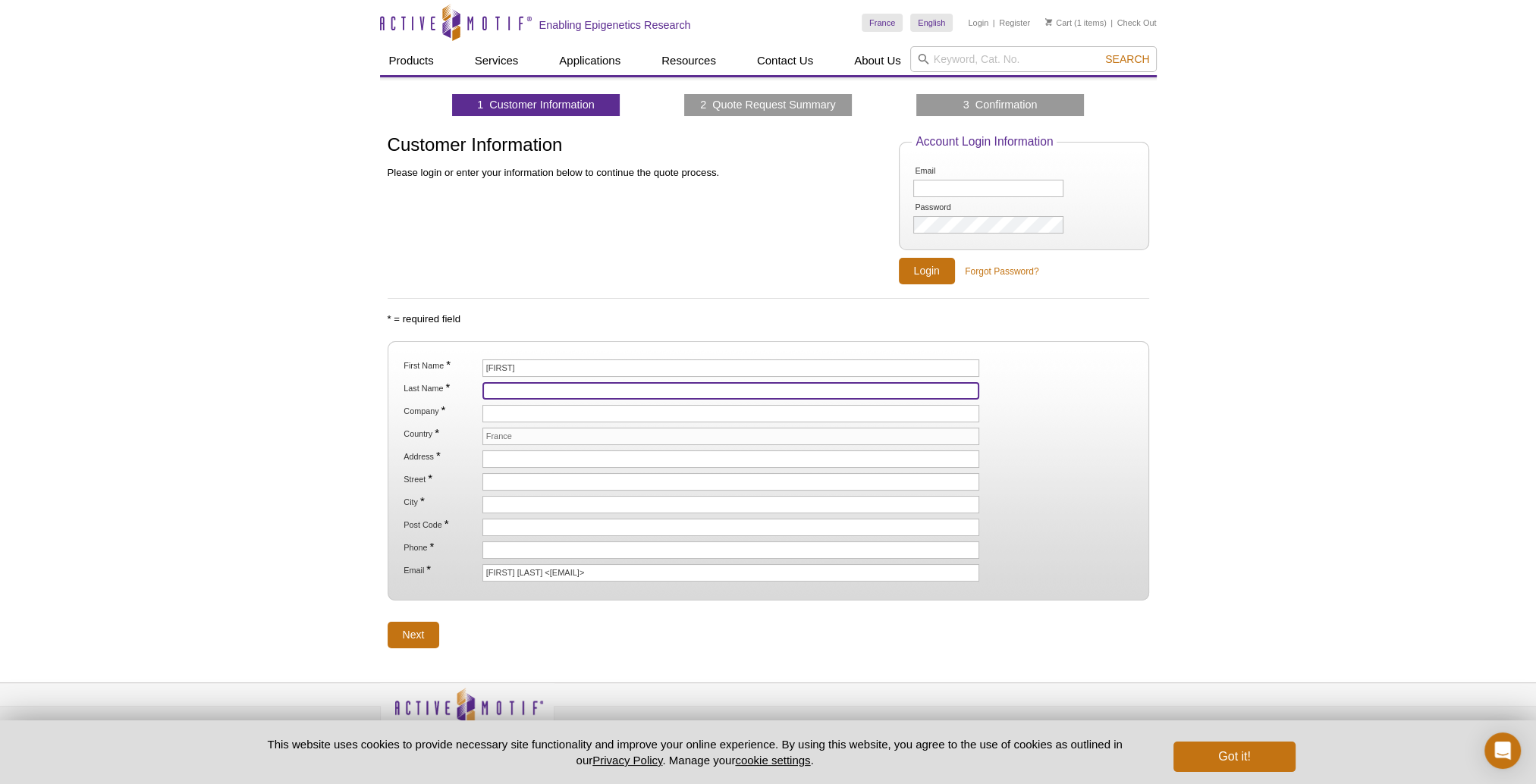 click on "Last Name *" at bounding box center [731, 390] 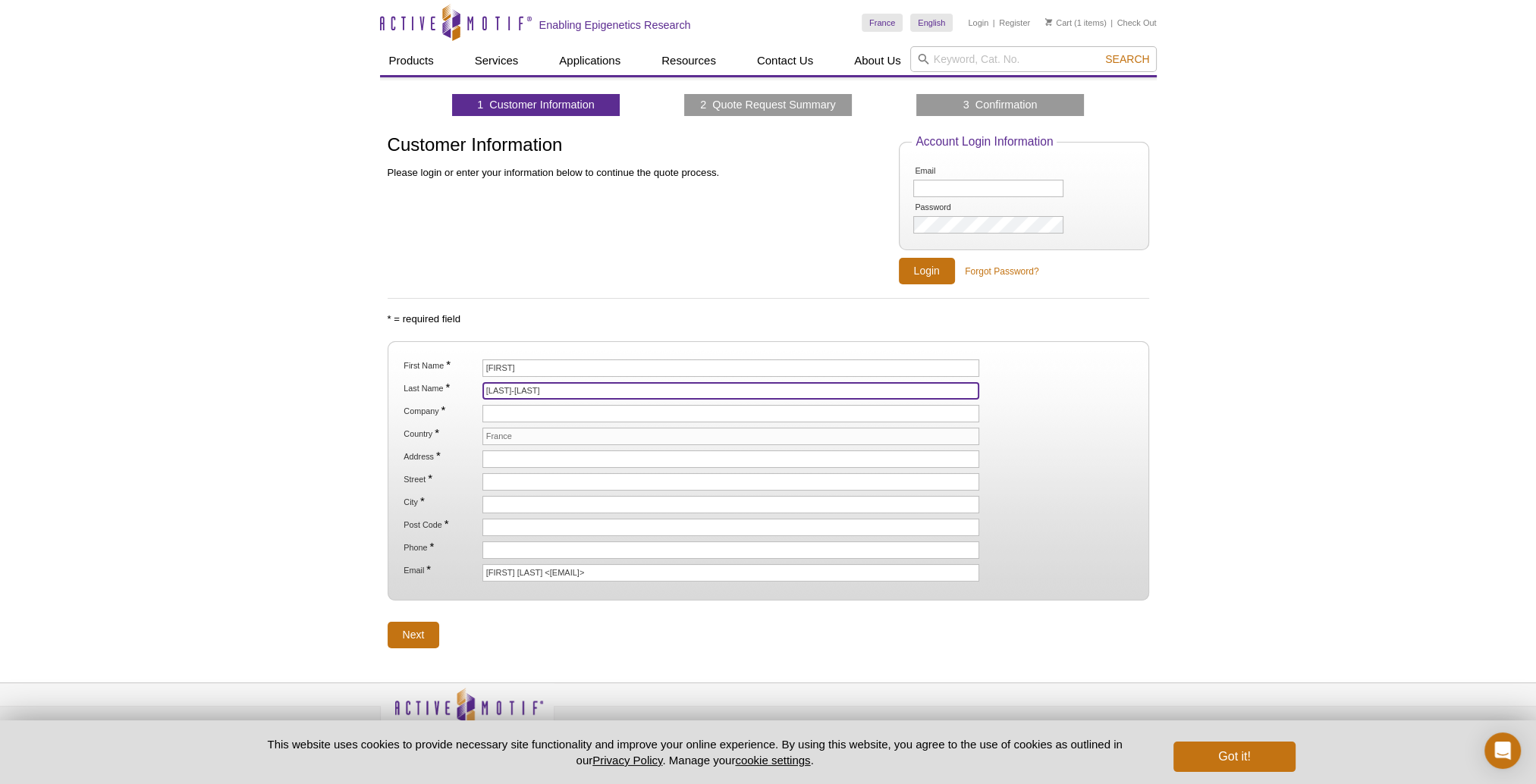 type on "GONZALEZ-SMITH" 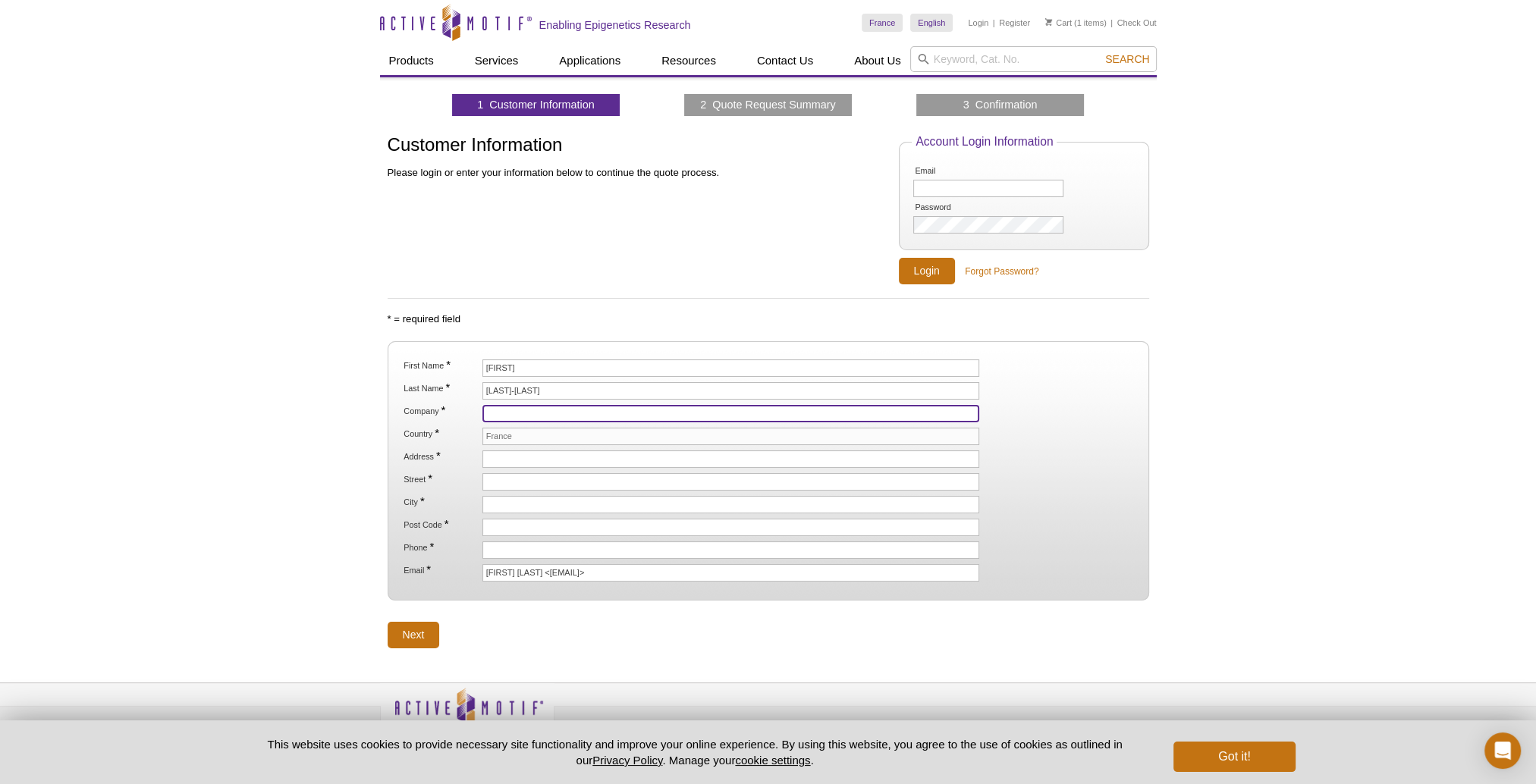 click on "Company *" at bounding box center [731, 413] 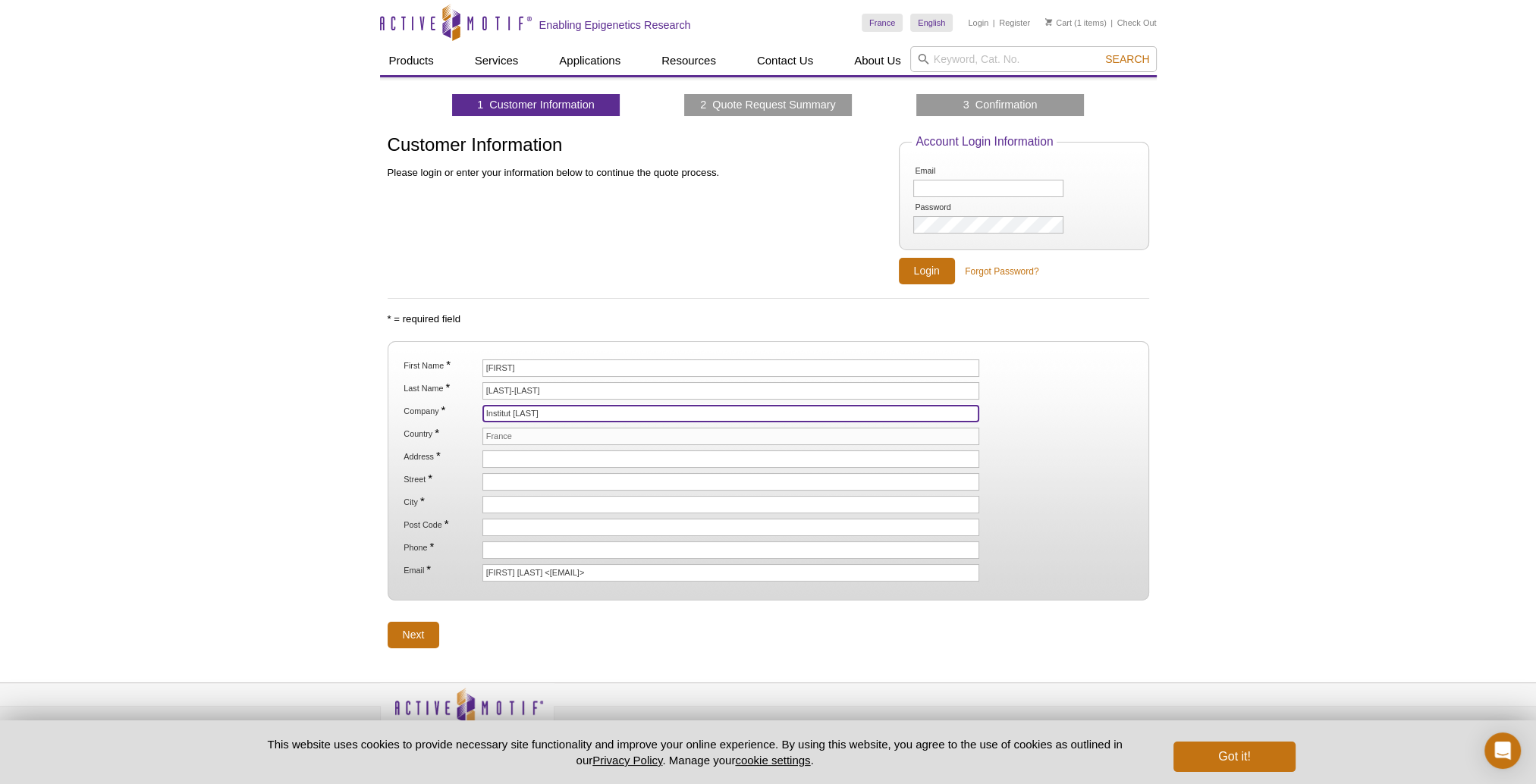 type on "Institut Pasteur" 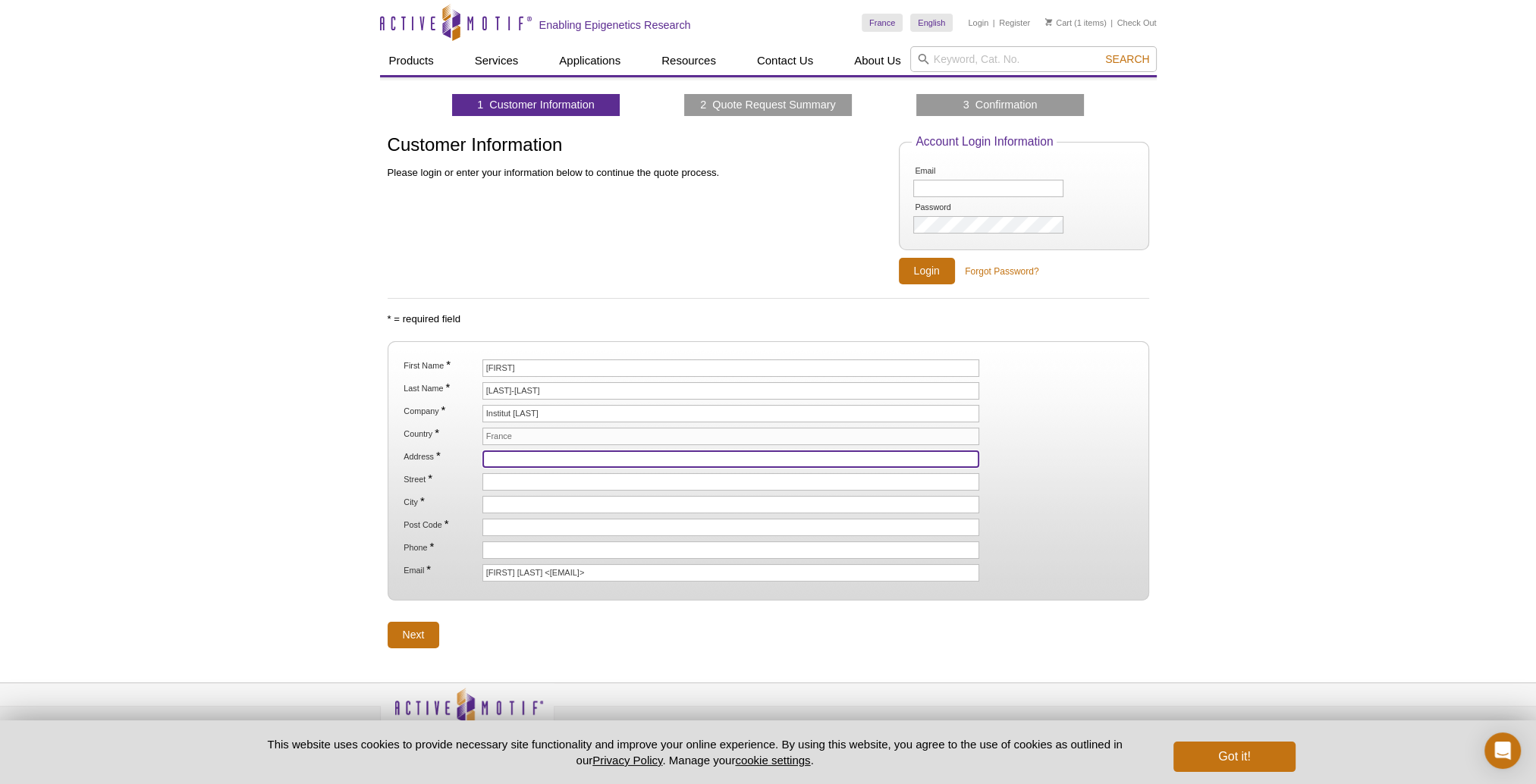 click on "Address *" at bounding box center [731, 459] 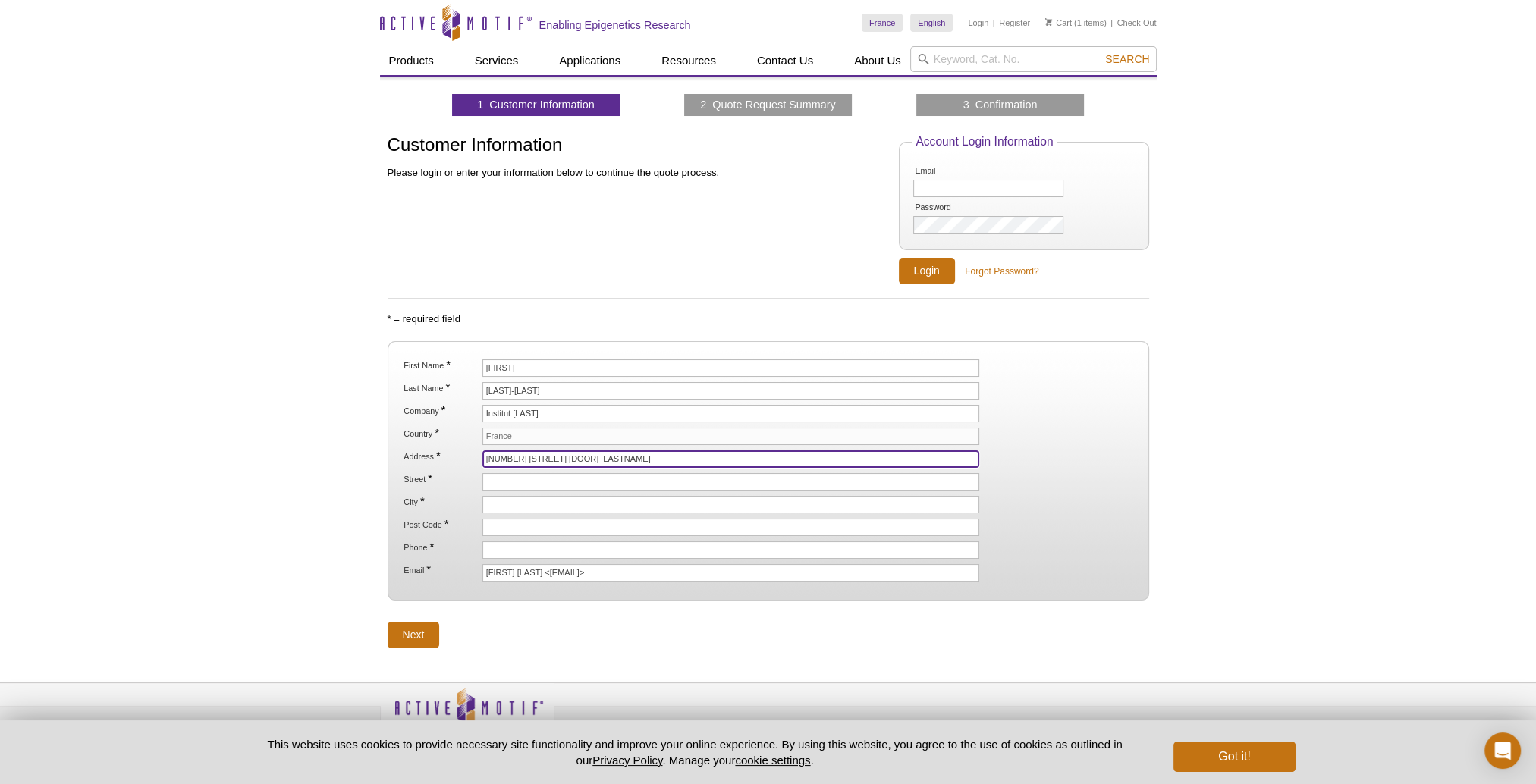 drag, startPoint x: 570, startPoint y: 452, endPoint x: 495, endPoint y: 455, distance: 75.05998 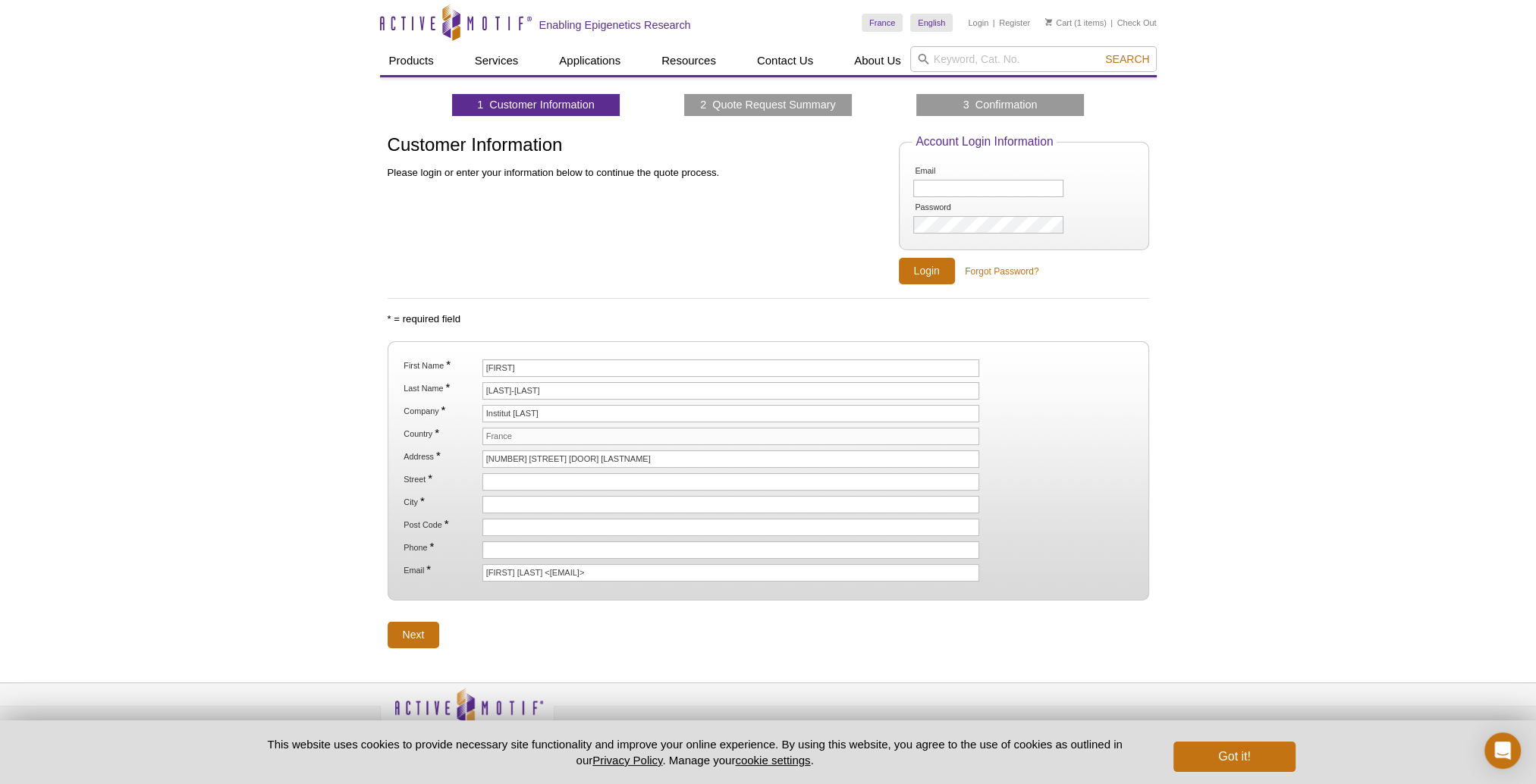 click on "First Name *
Leonardo
Last Name *
GONZALEZ-SMITH
Company *
Institut Pasteur
Country *
France
Address *
28 rue du Docteur Roux
Street *
City *
Post Code *
Phone *
Email *" at bounding box center (768, 470) 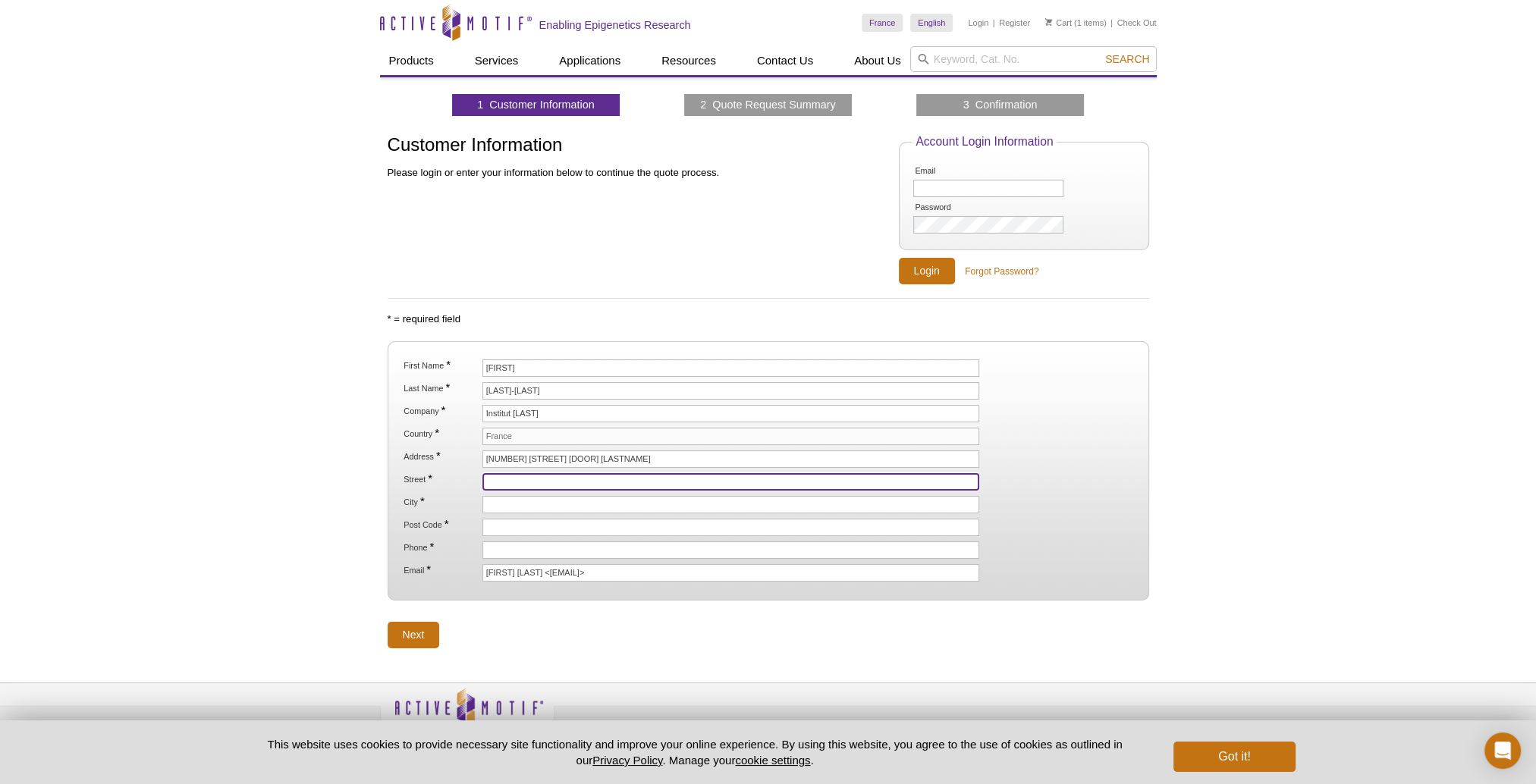 click on "Street *" at bounding box center (731, 481) 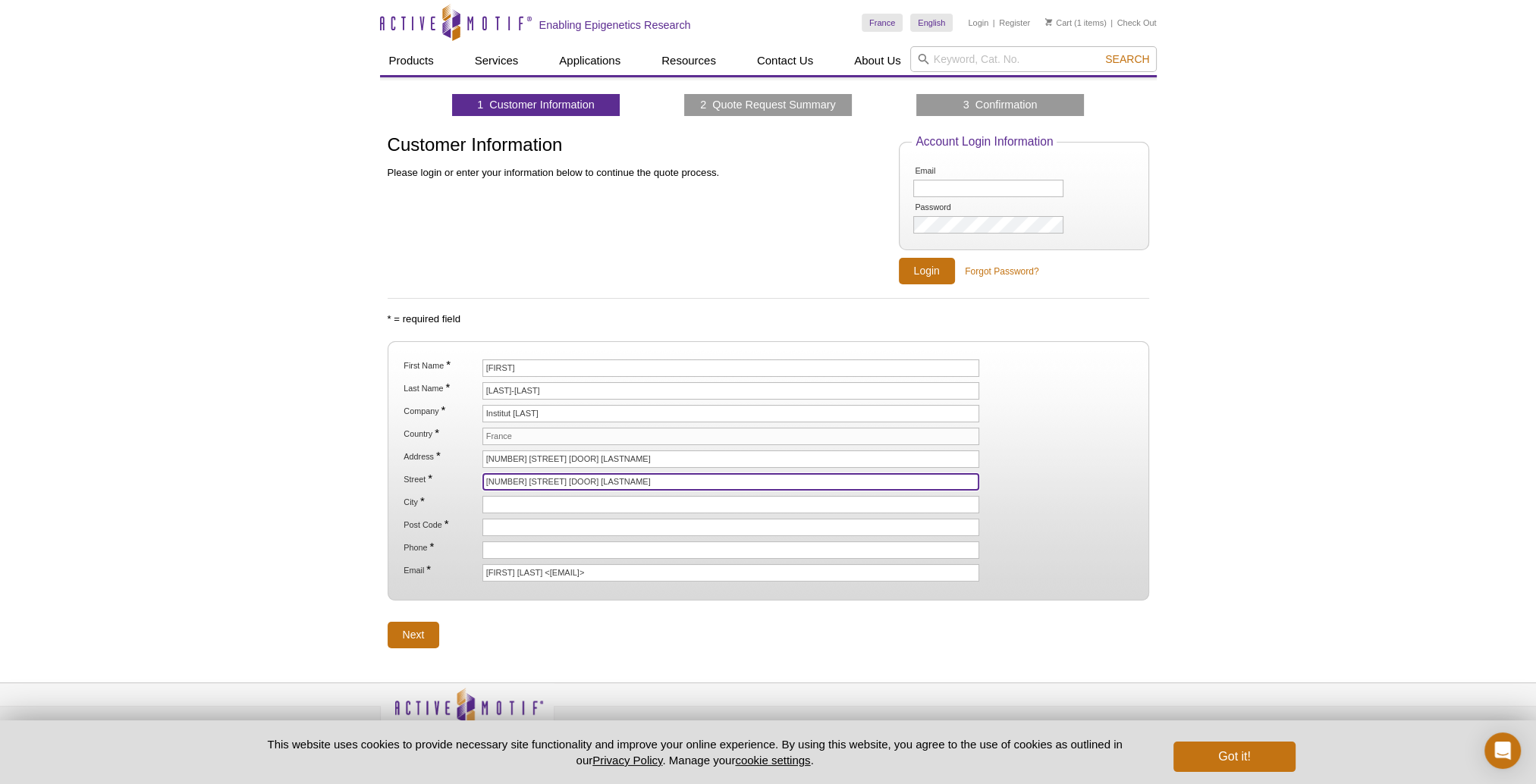 type on "[NUMBER] [STREET]" 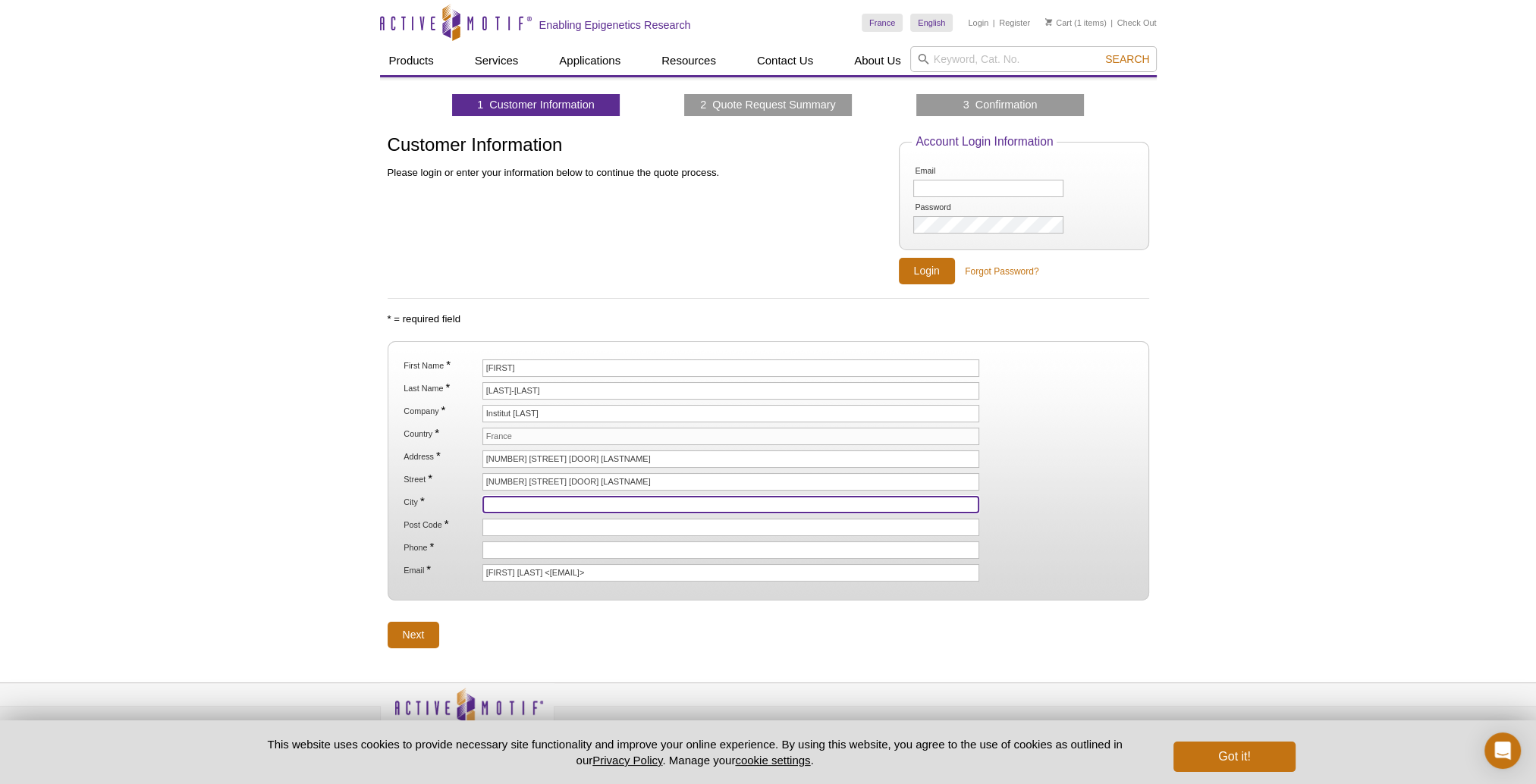 click on "City *" at bounding box center [731, 504] 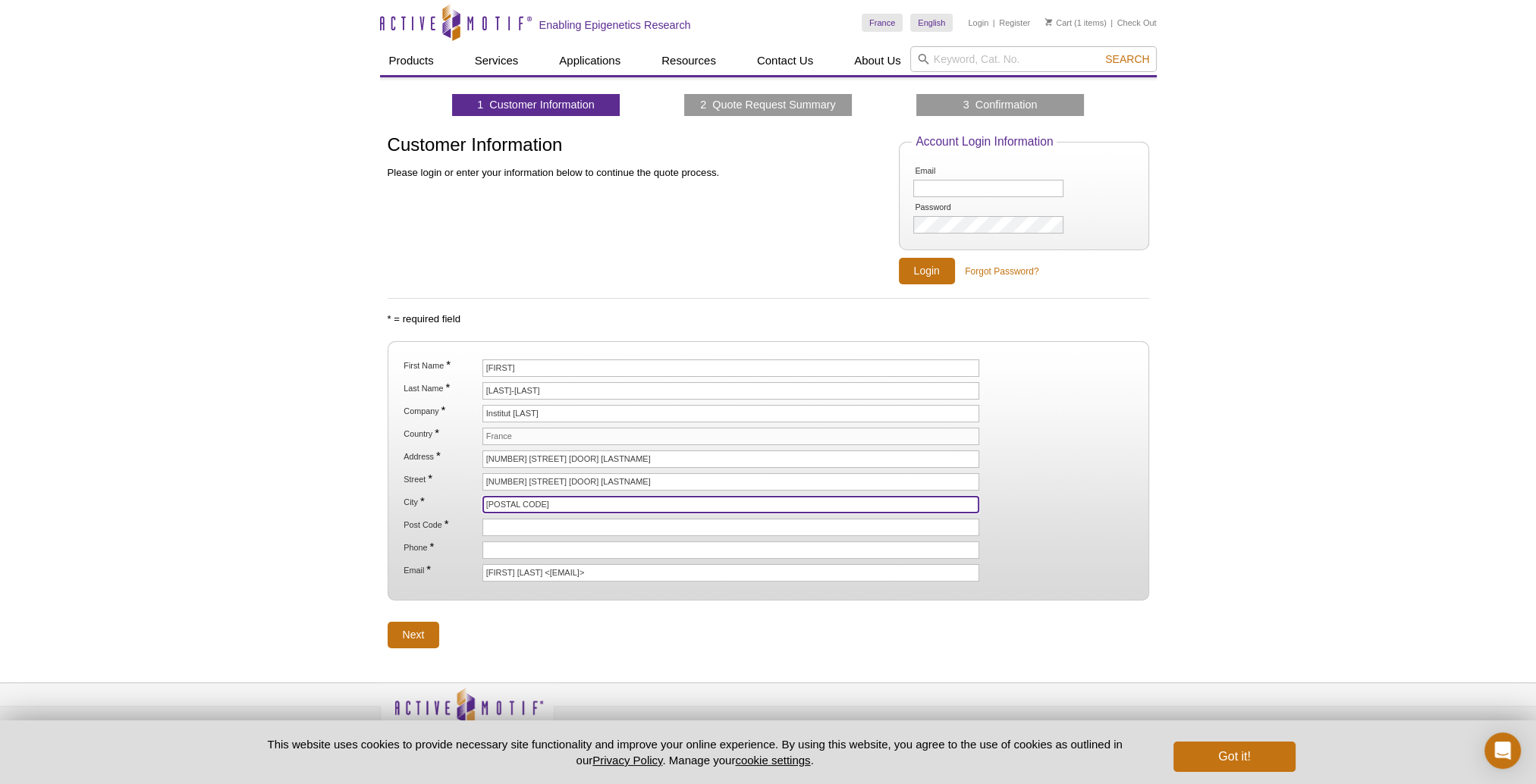 type on "[POSTAL_CODE]" 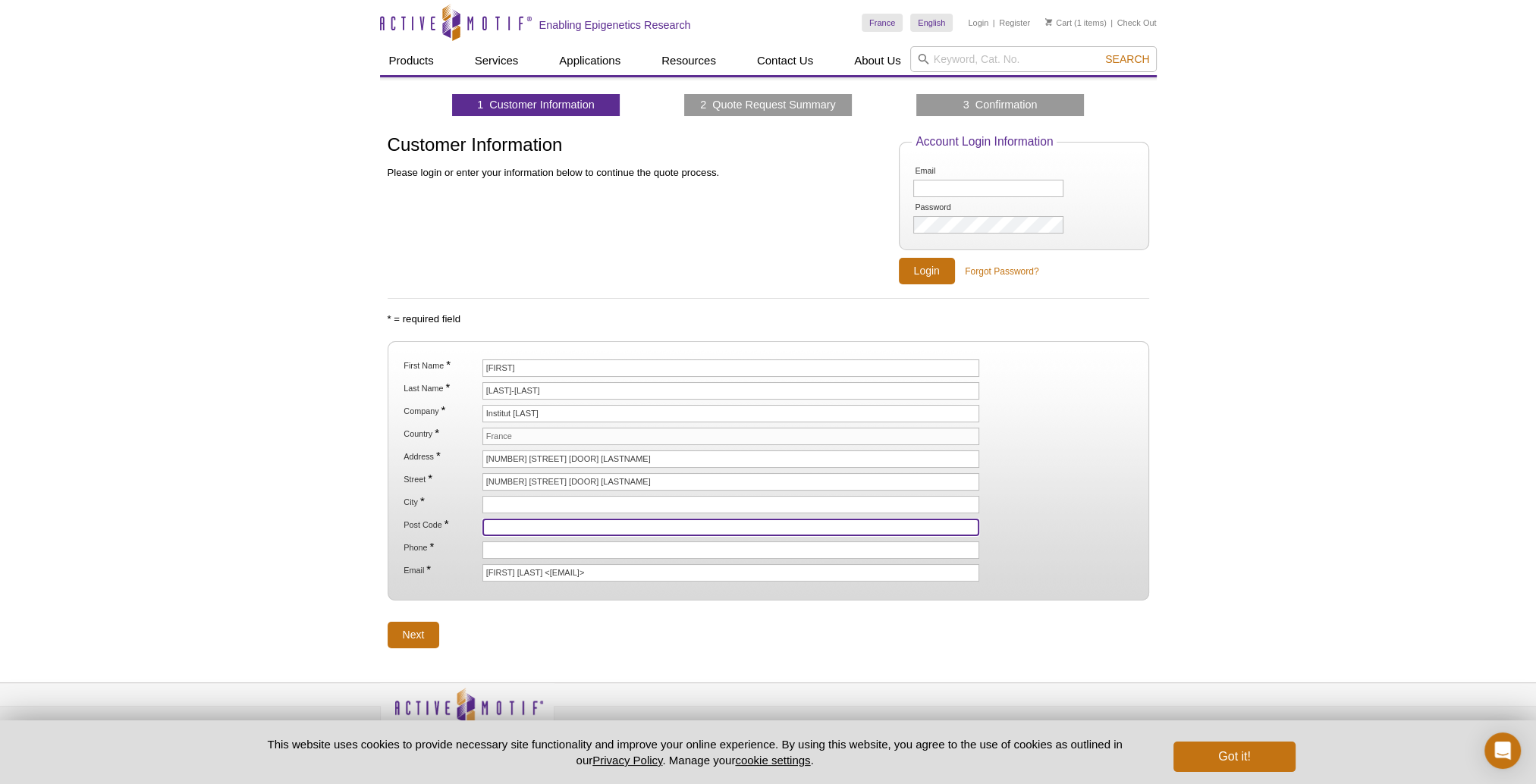 click on "Post Code *" at bounding box center (731, 527) 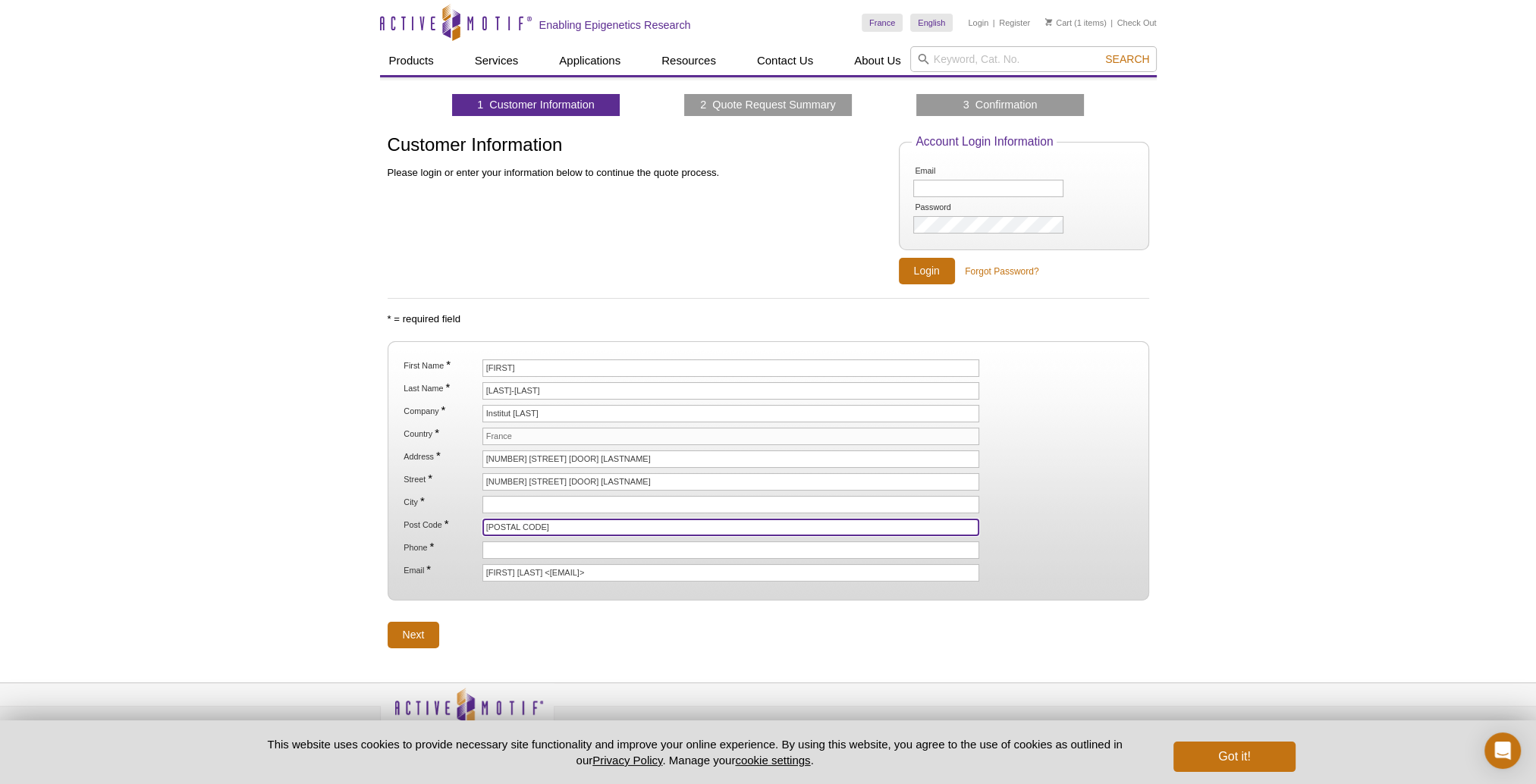 type on "[POSTAL_CODE]" 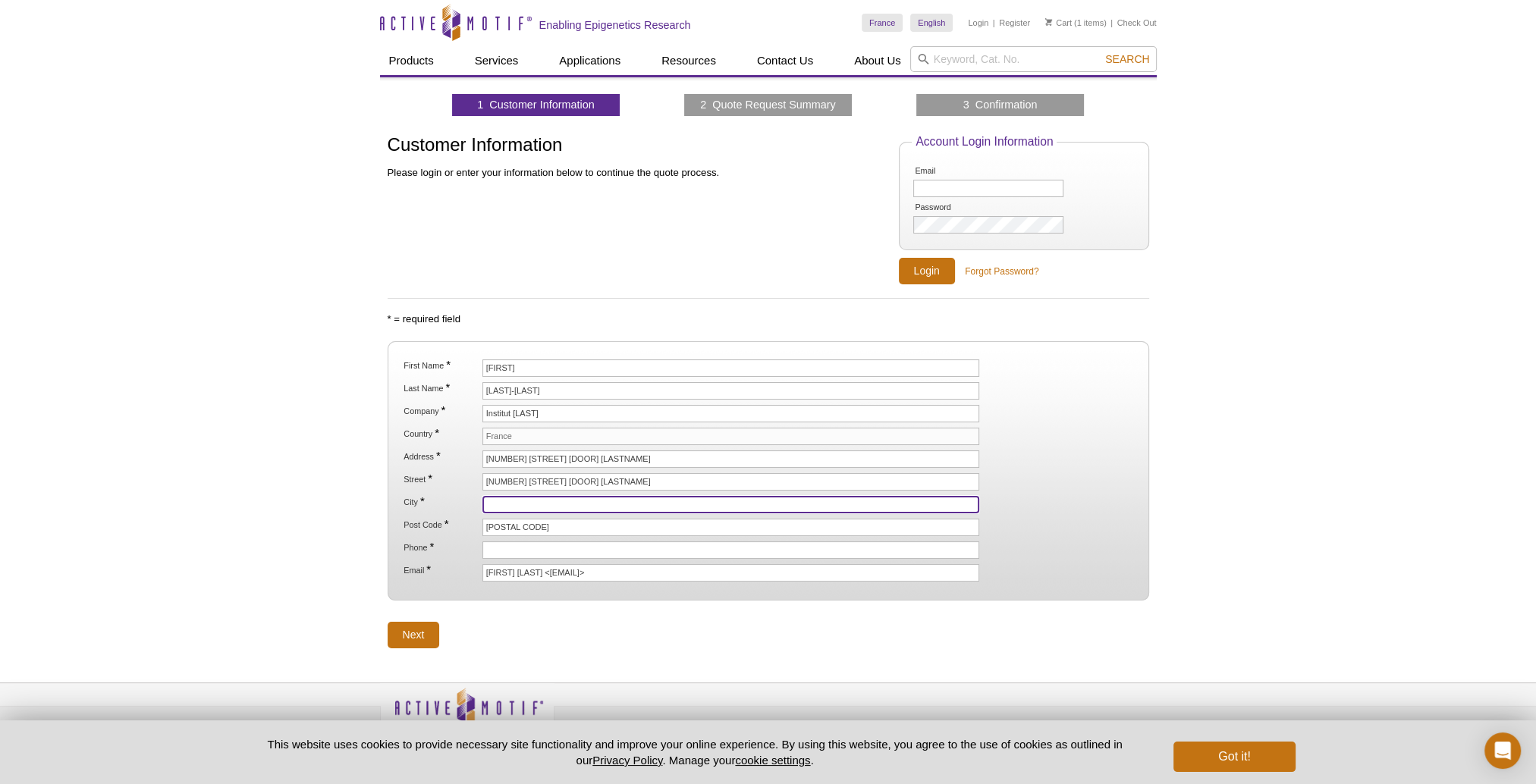 click on "City *" at bounding box center [731, 504] 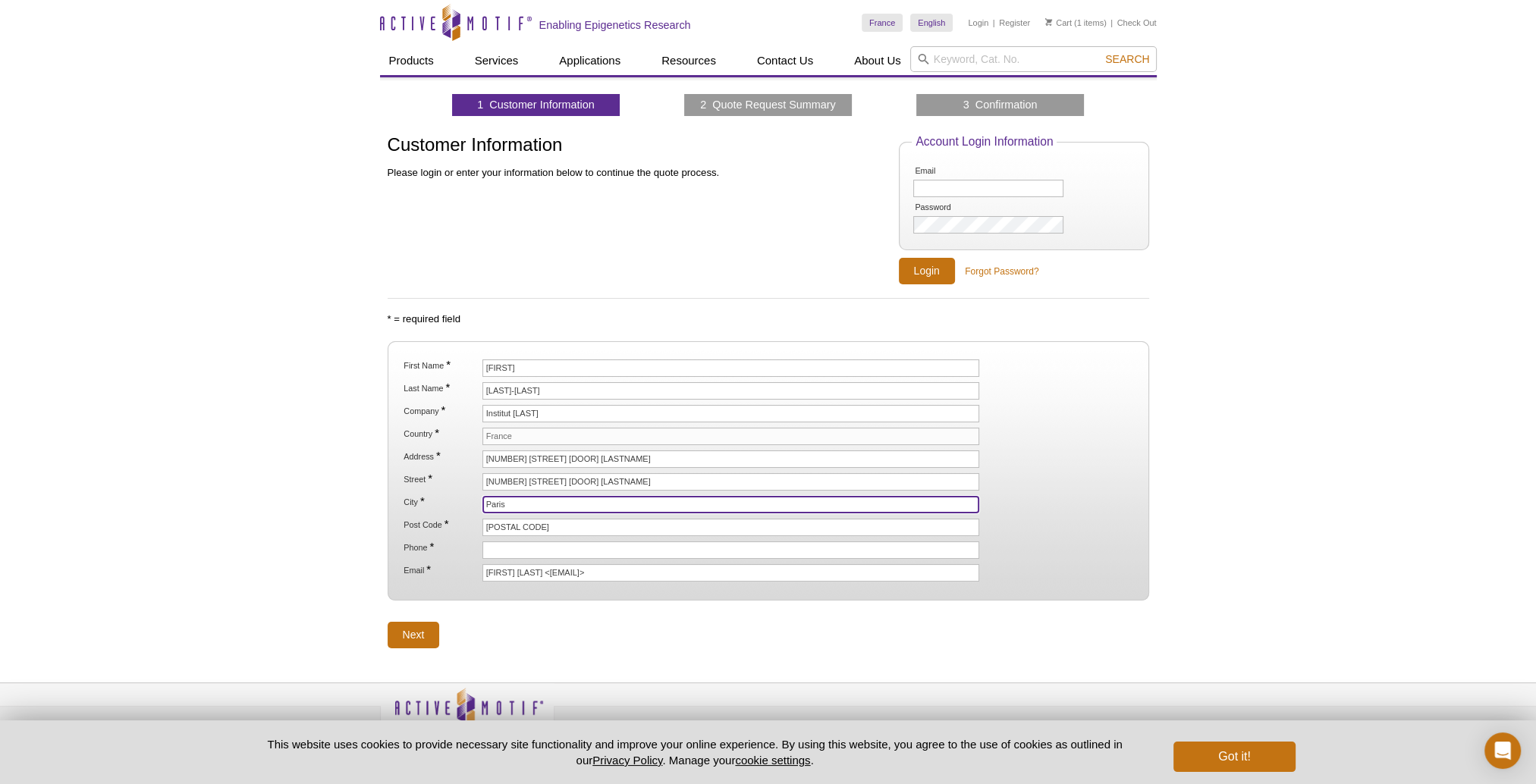 type on "Paris" 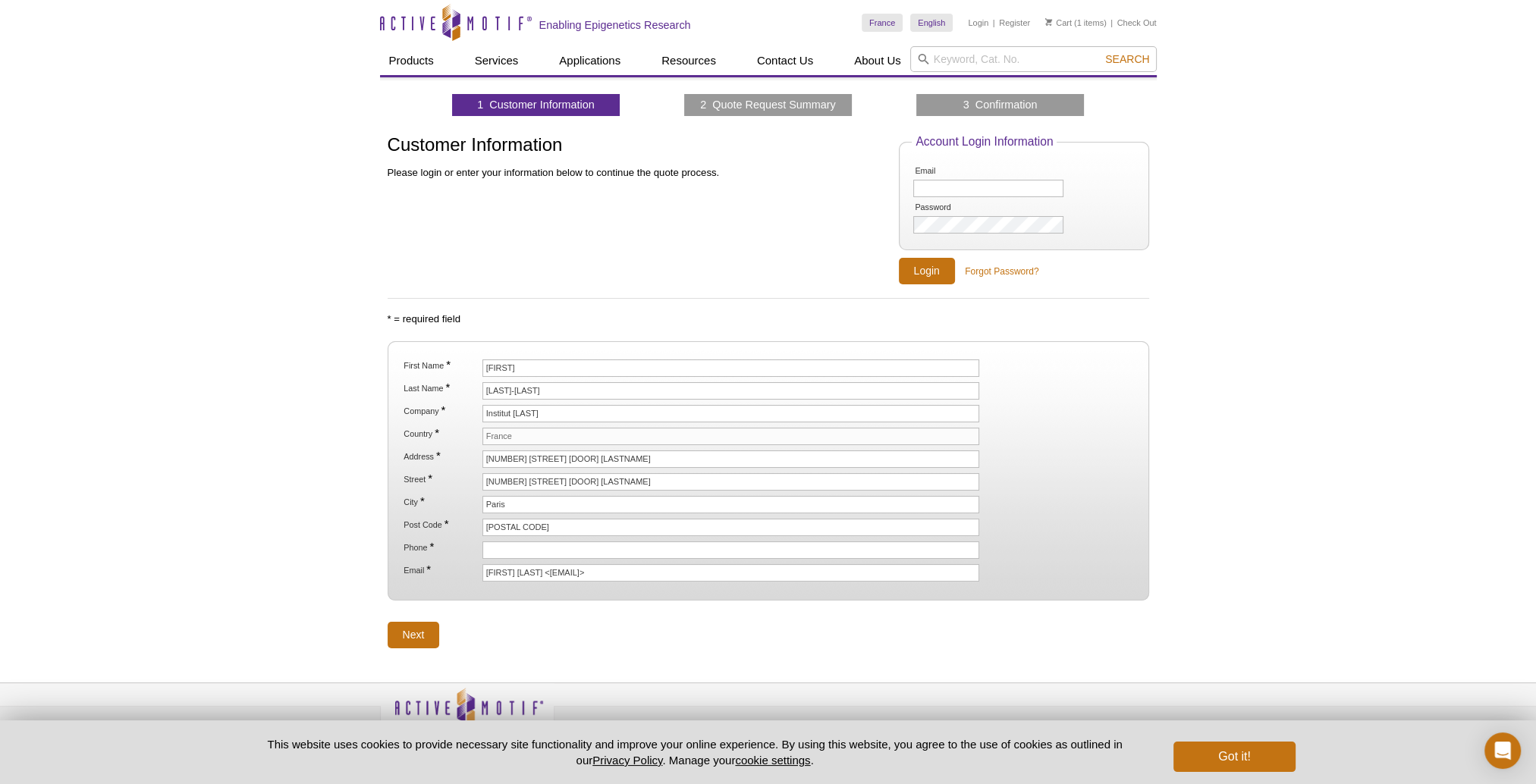 click on "Active Motif Logo
Enabling Epigenetics Research
1
Search
Skip to content
Active Motif Logo
Enabling Epigenetics Research
France
Australia
Austria
Belgium
Brazil
Canada
China" at bounding box center (768, 407) 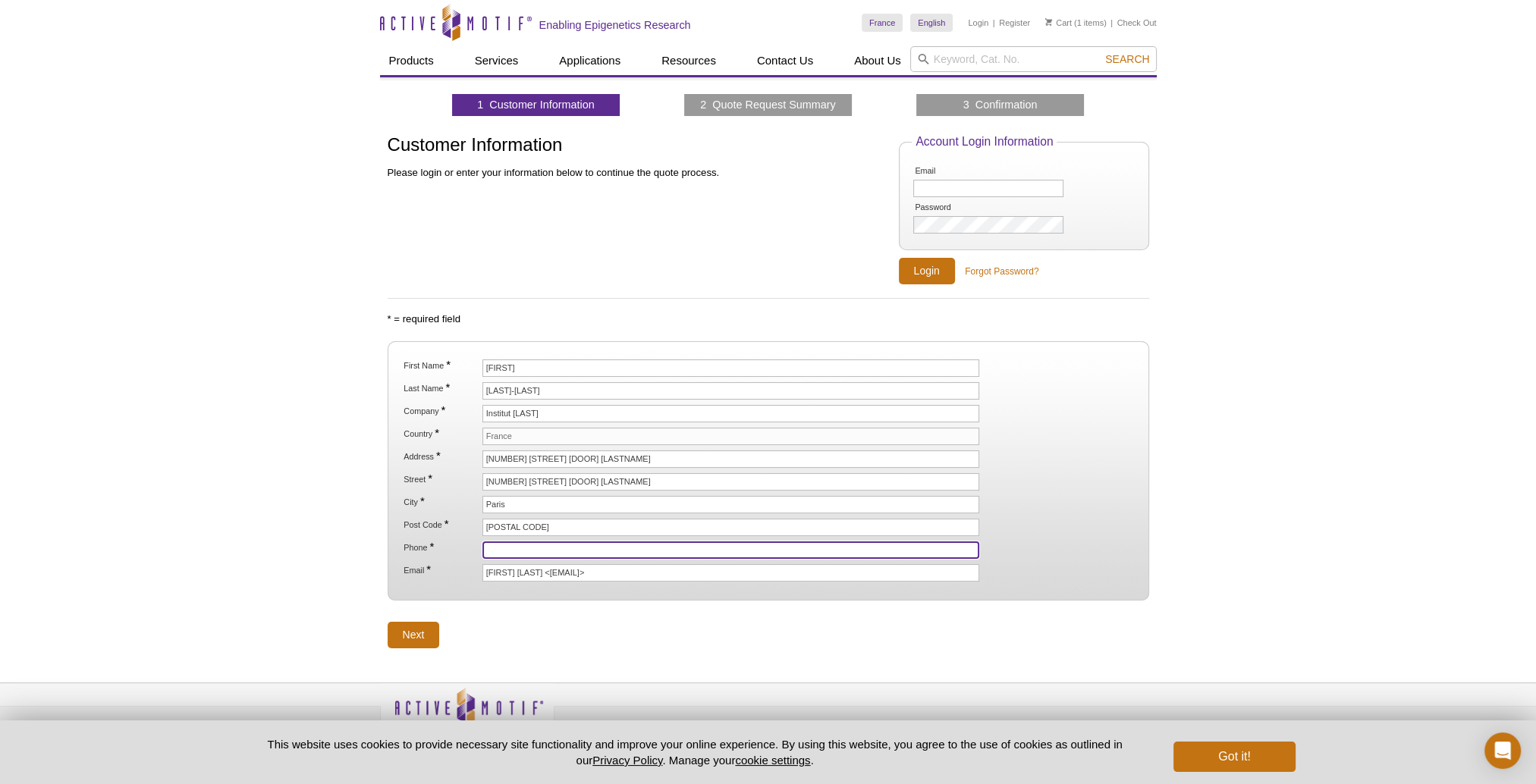 drag, startPoint x: 678, startPoint y: 547, endPoint x: 703, endPoint y: 556, distance: 26.570661 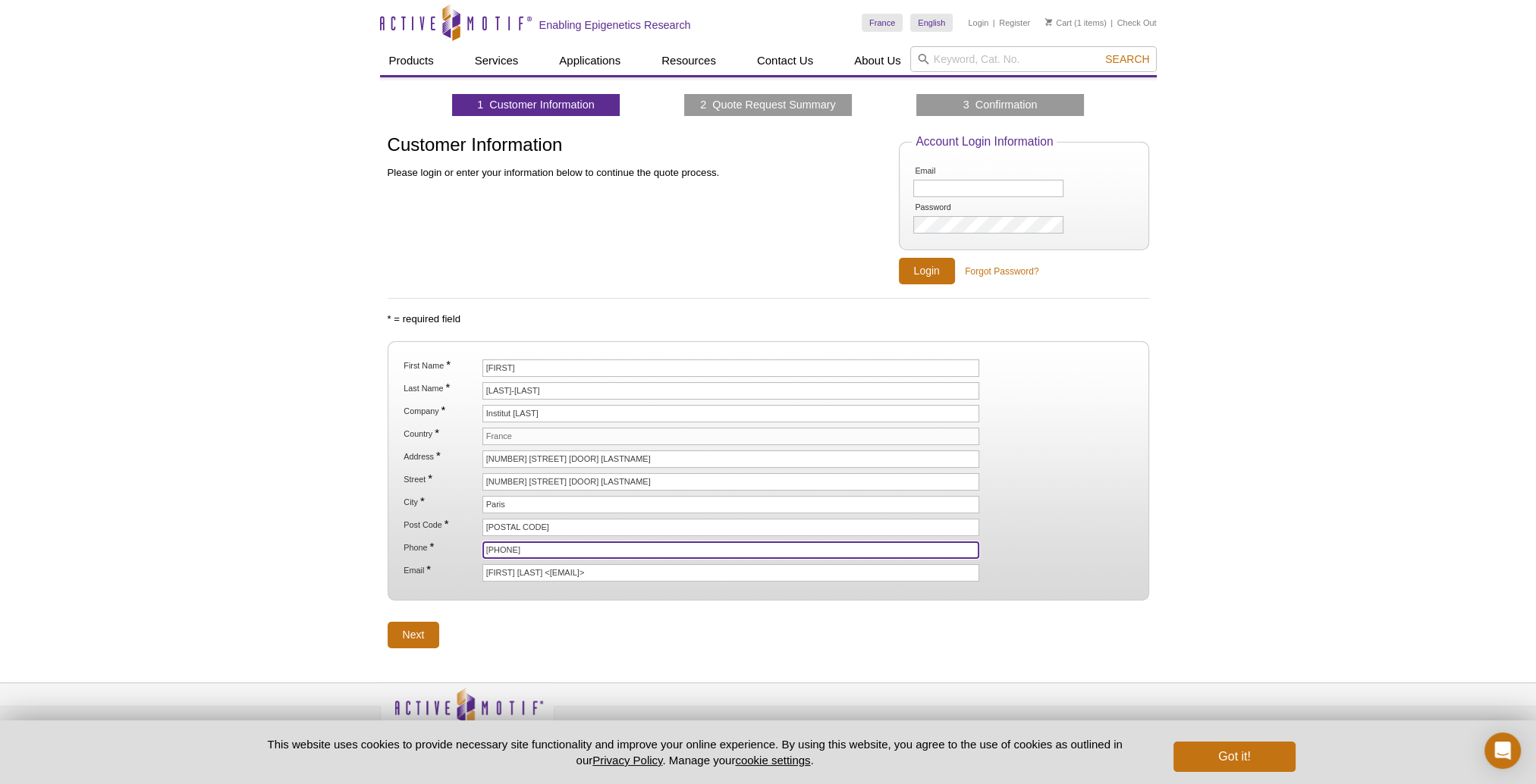 type on "[PHONE]" 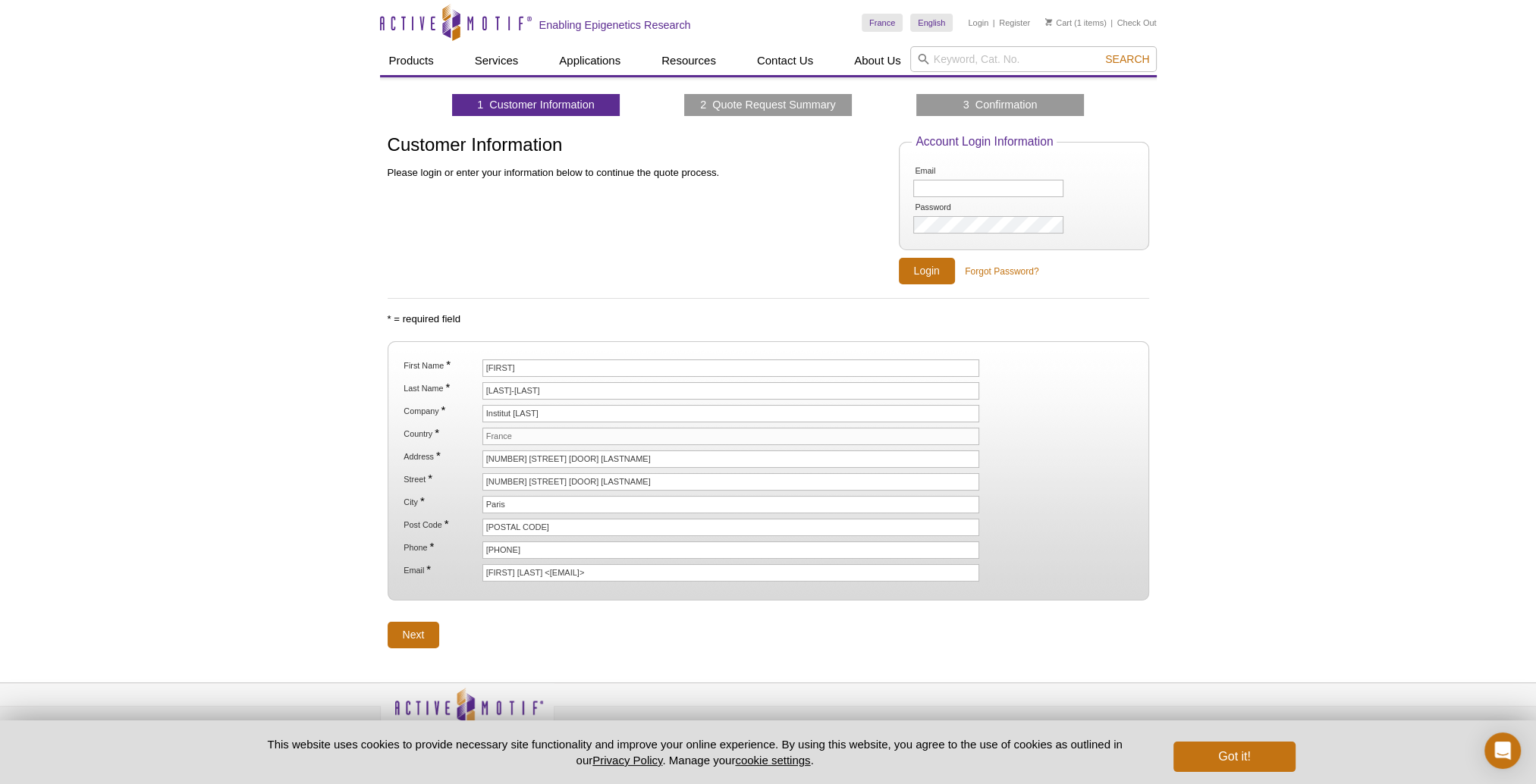click on "Street *
28 rue du Docteur Roux" at bounding box center [768, 481] 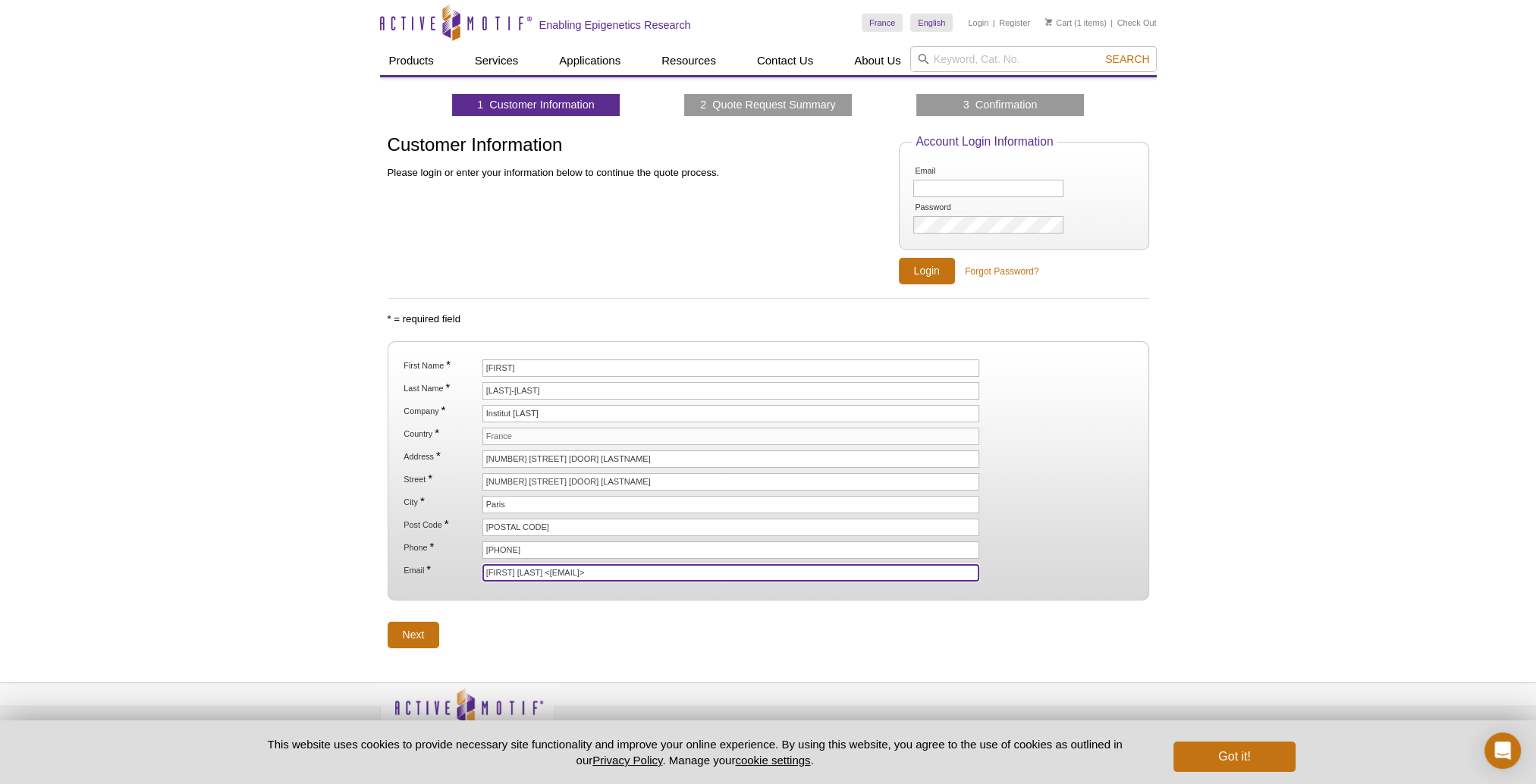drag, startPoint x: 605, startPoint y: 565, endPoint x: 476, endPoint y: 568, distance: 129.03488 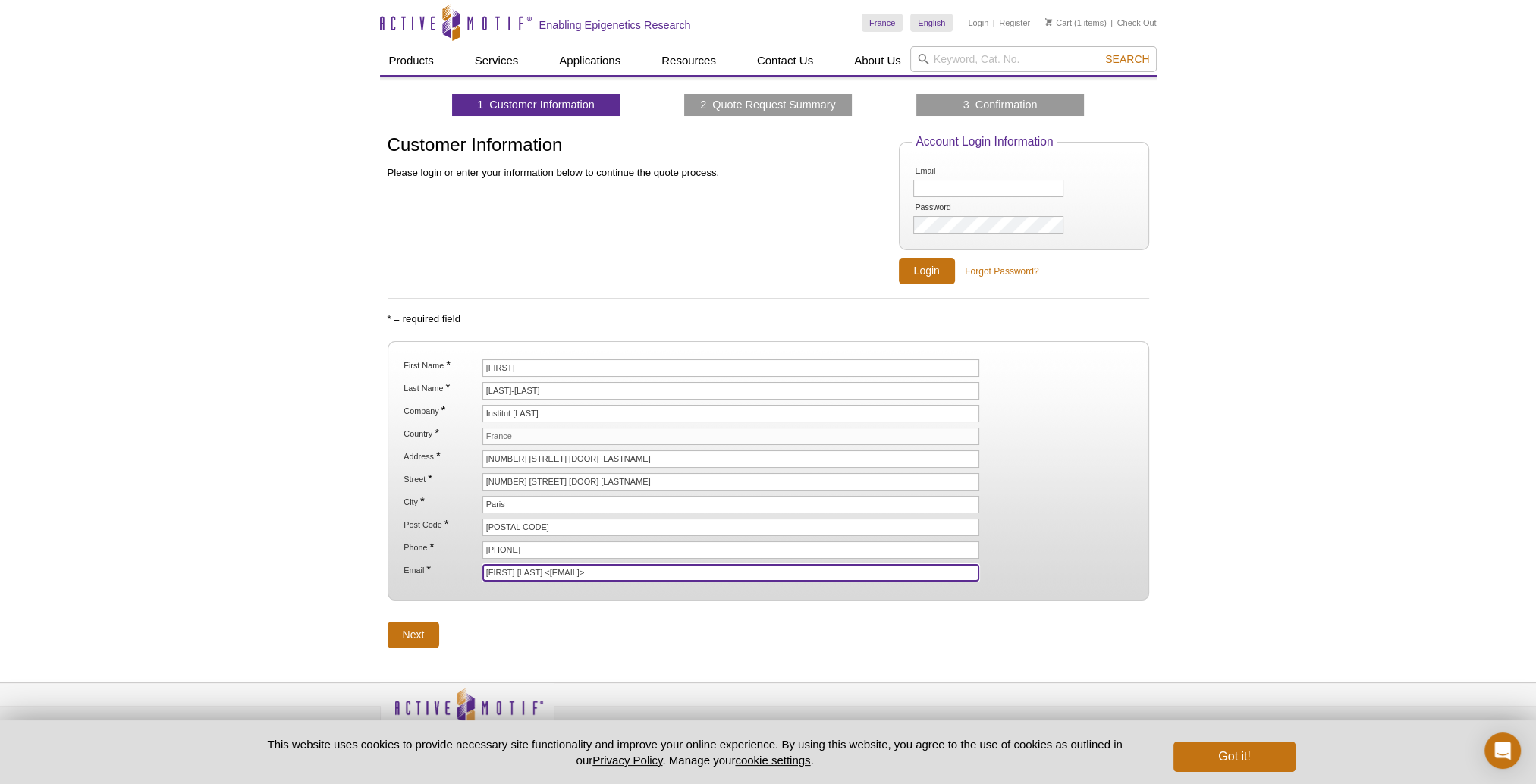 click on "Email *
Leonardo  GONZALEZ-SMITH <leonardo.gonzalez-smith@pasteur.fr>" at bounding box center [768, 572] 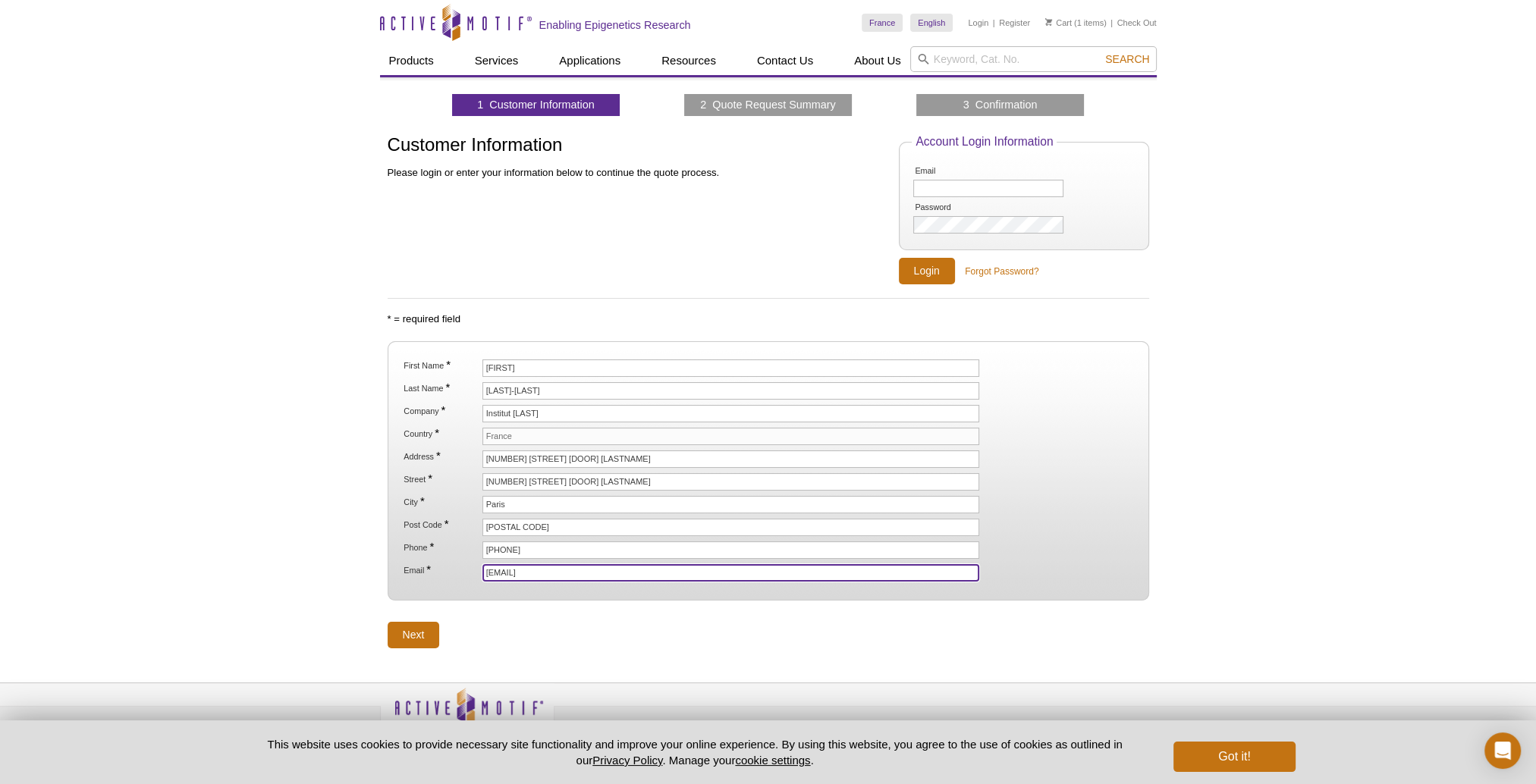 click on "leonardo.gonzalez-smith@pasteur.fr>" at bounding box center (731, 572) 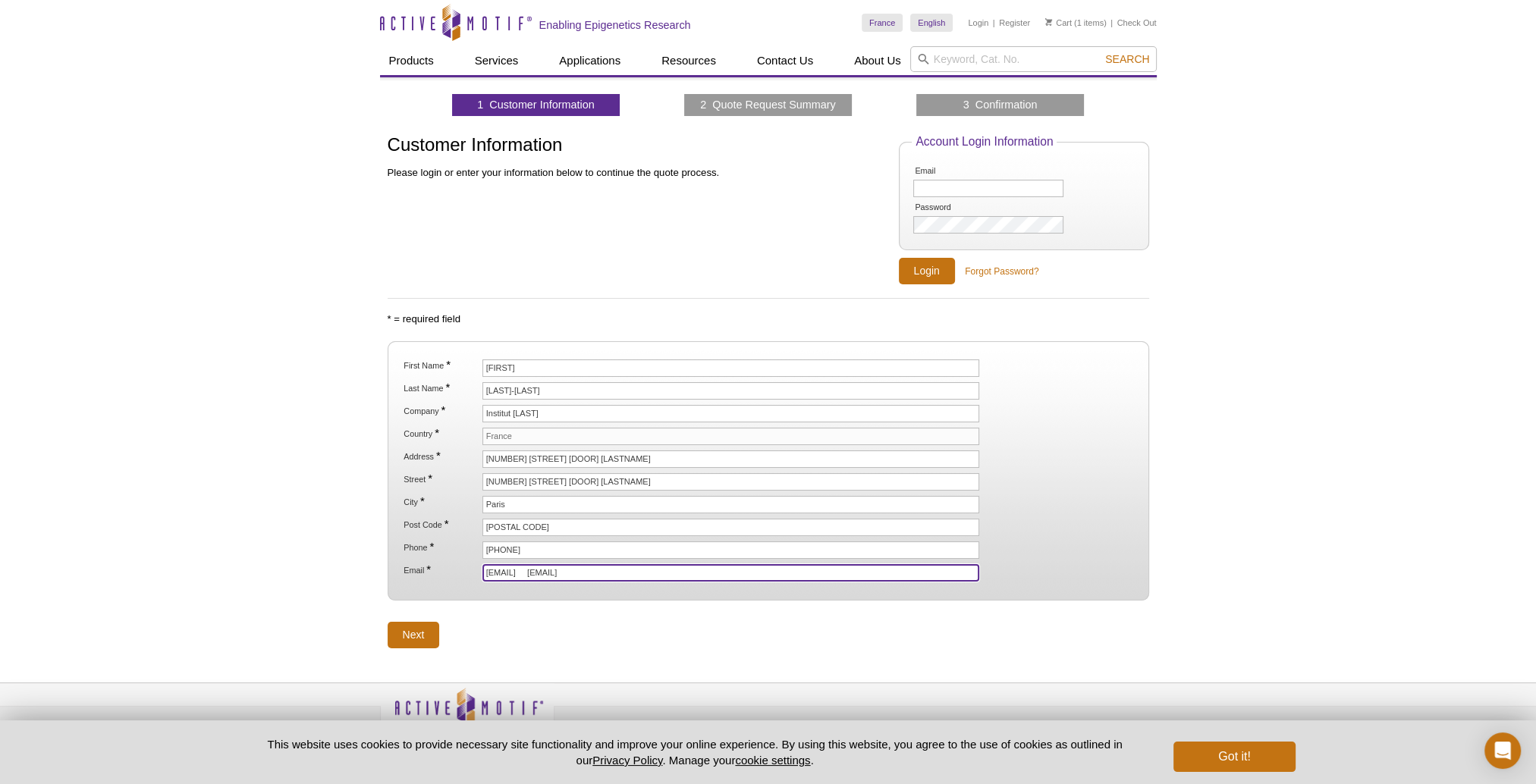 type on "leonardo.gonzalez-smith@pasteur.fr     lucile.sontag@pasteur.fr" 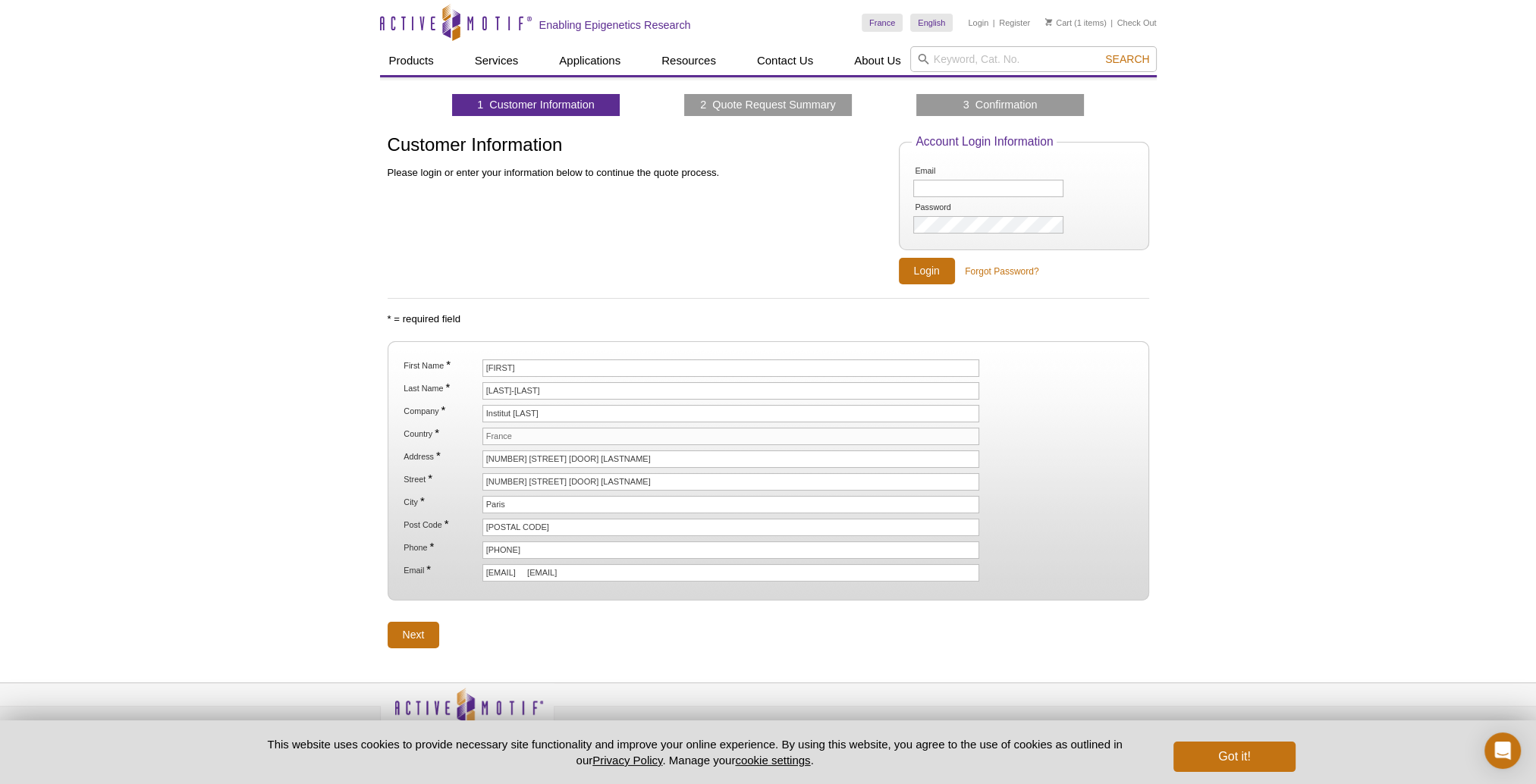 click on "First Name *
Leonardo
Last Name *
GONZALEZ-SMITH
Company *
Institut Pasteur
Country *
France
Address *
28 rue du Docteur Roux
Street *
28 rue du Docteur Roux
City *
Paris
Post Code *
75015
Phone *" at bounding box center (768, 495) 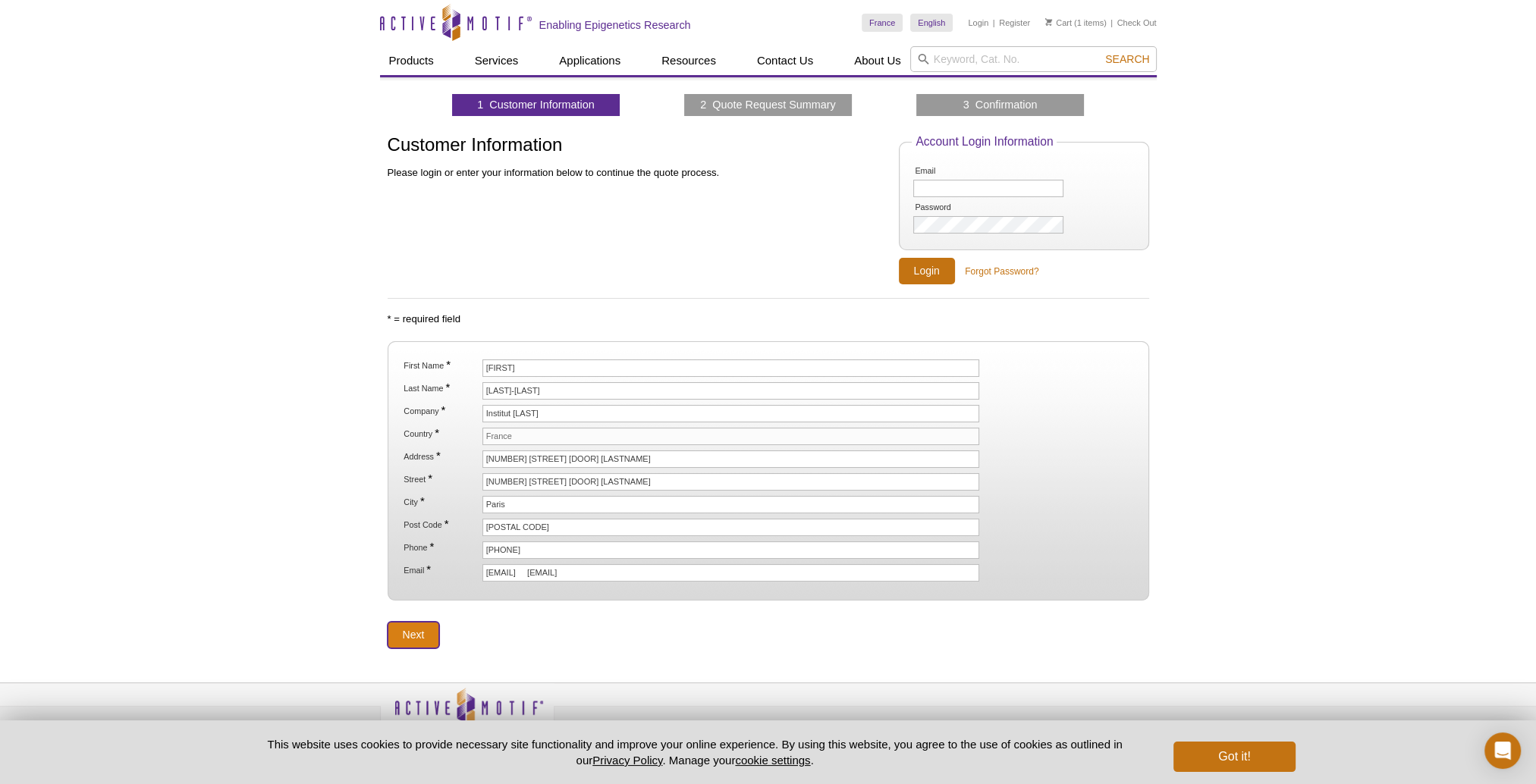 click on "Next" at bounding box center [413, 635] 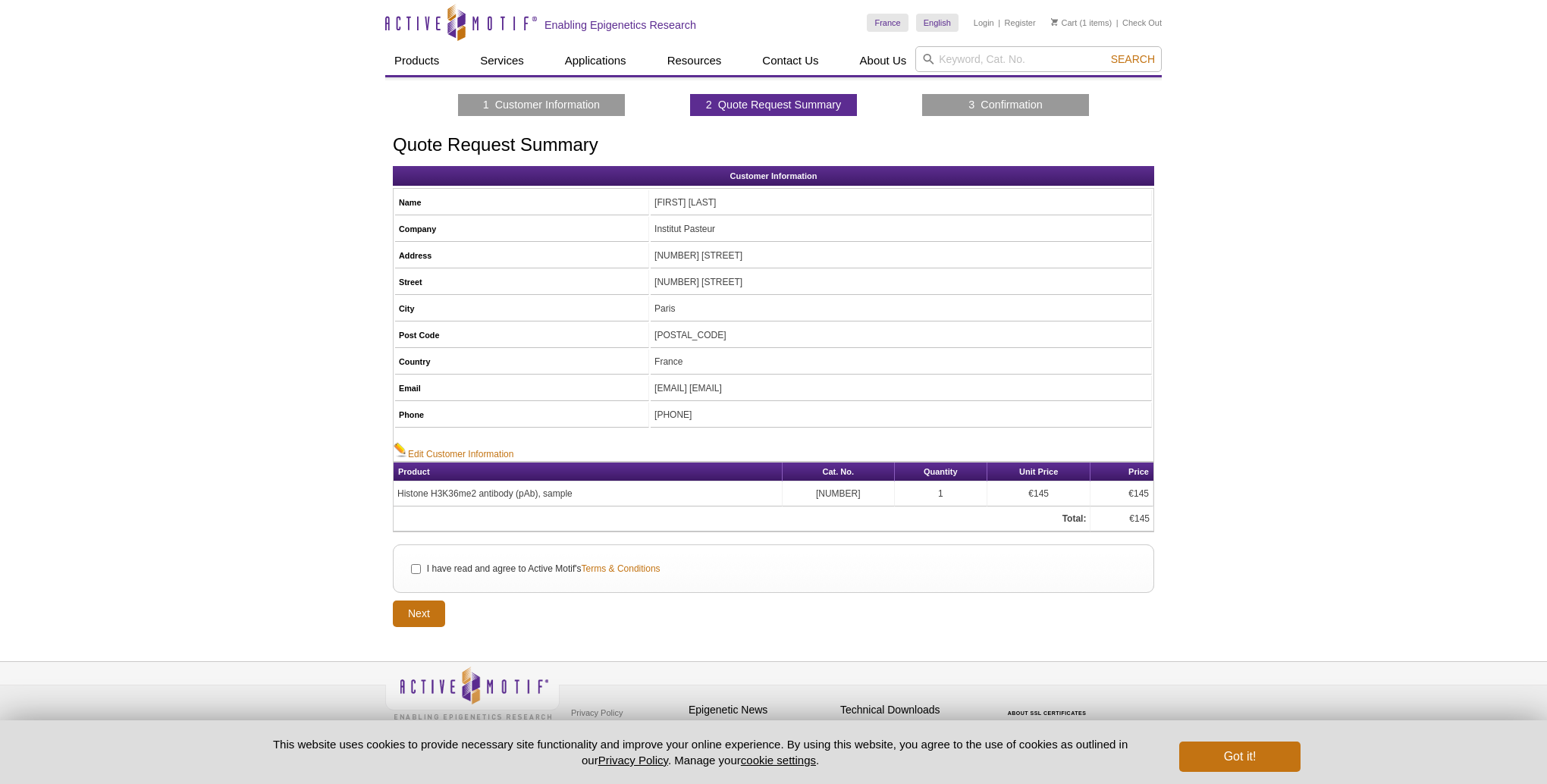scroll, scrollTop: 0, scrollLeft: 0, axis: both 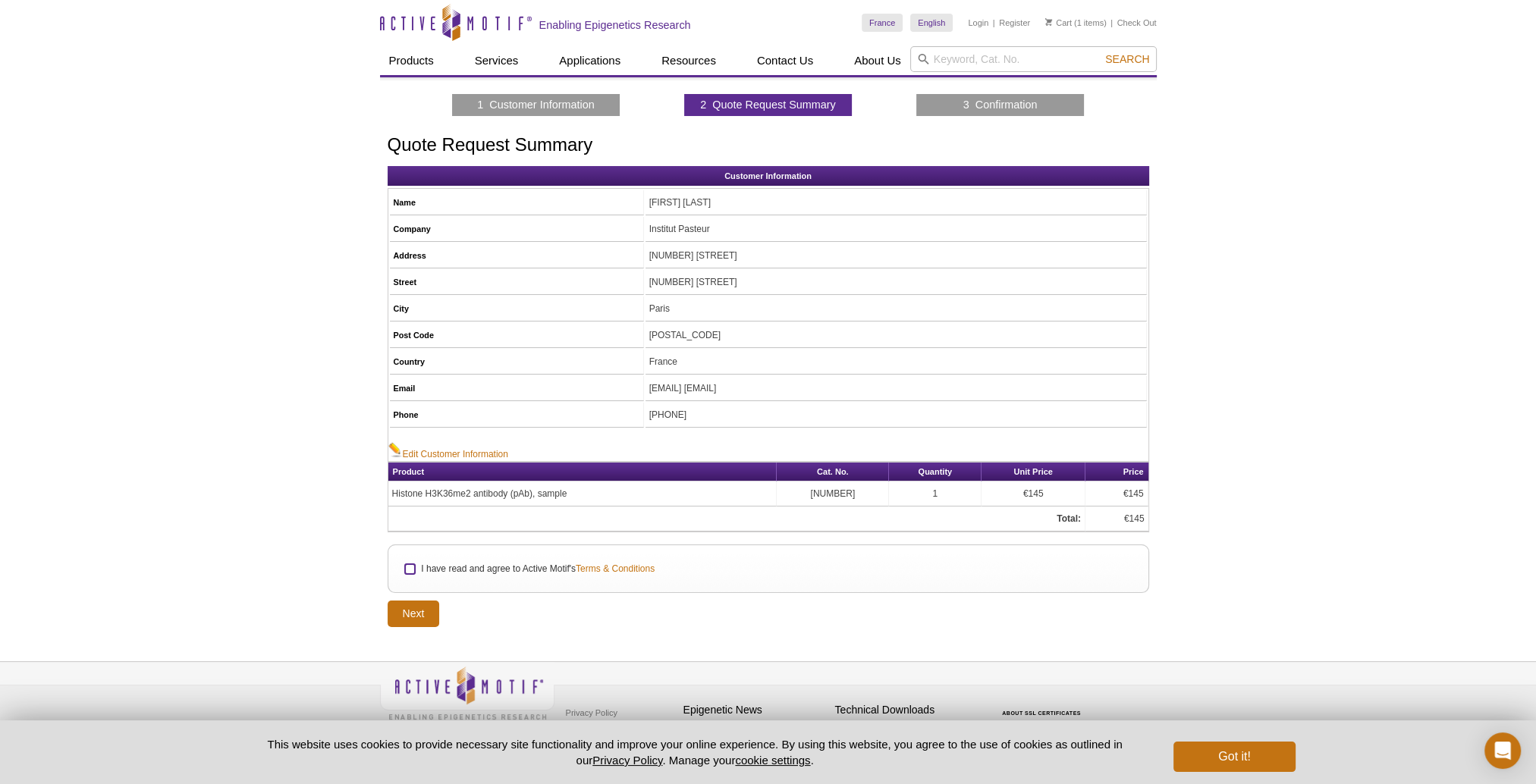 click on "I have read and agree to Active Motif's  Terms & Conditions" at bounding box center (410, 569) 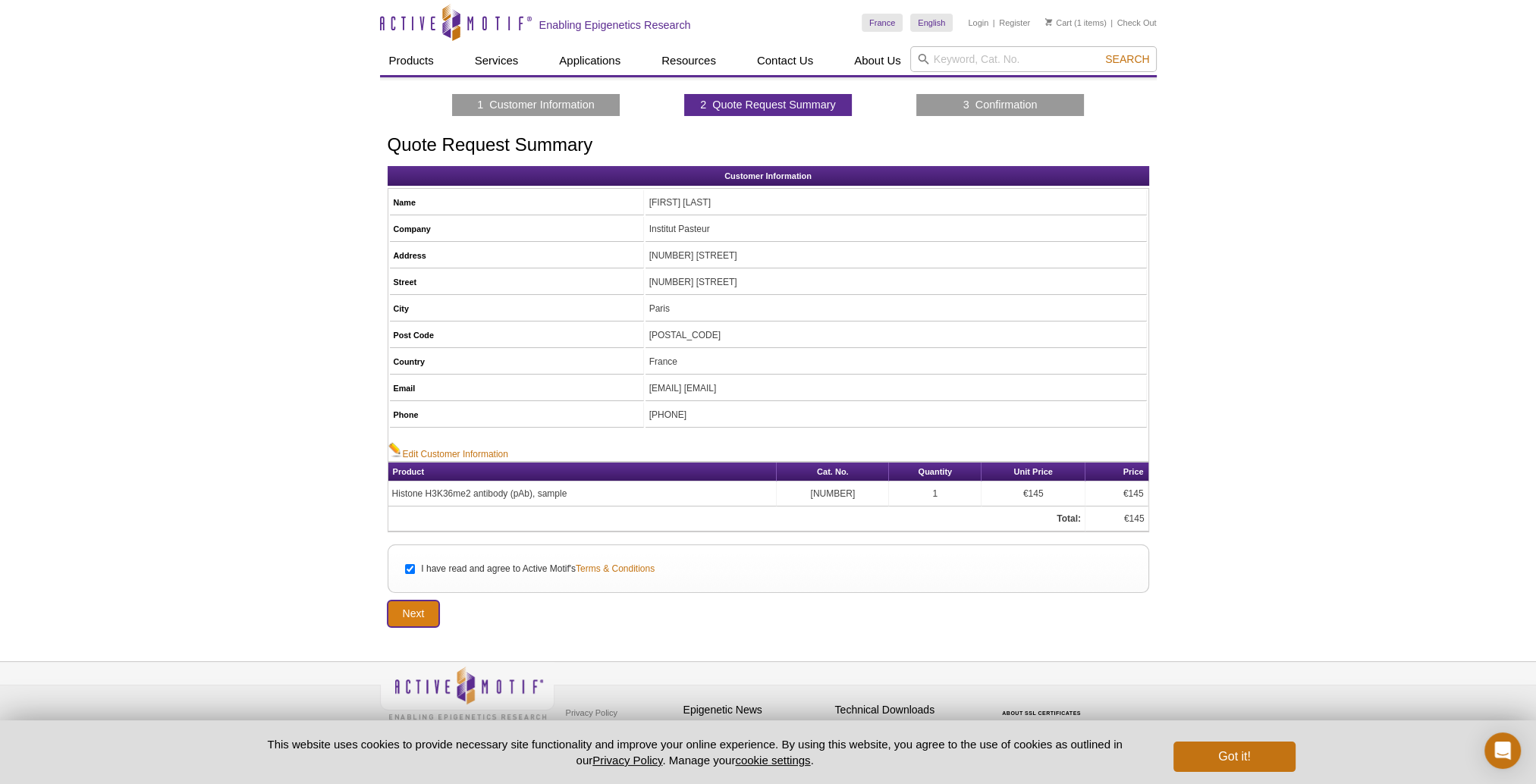 drag, startPoint x: 410, startPoint y: 610, endPoint x: 419, endPoint y: 606, distance: 9.8488578 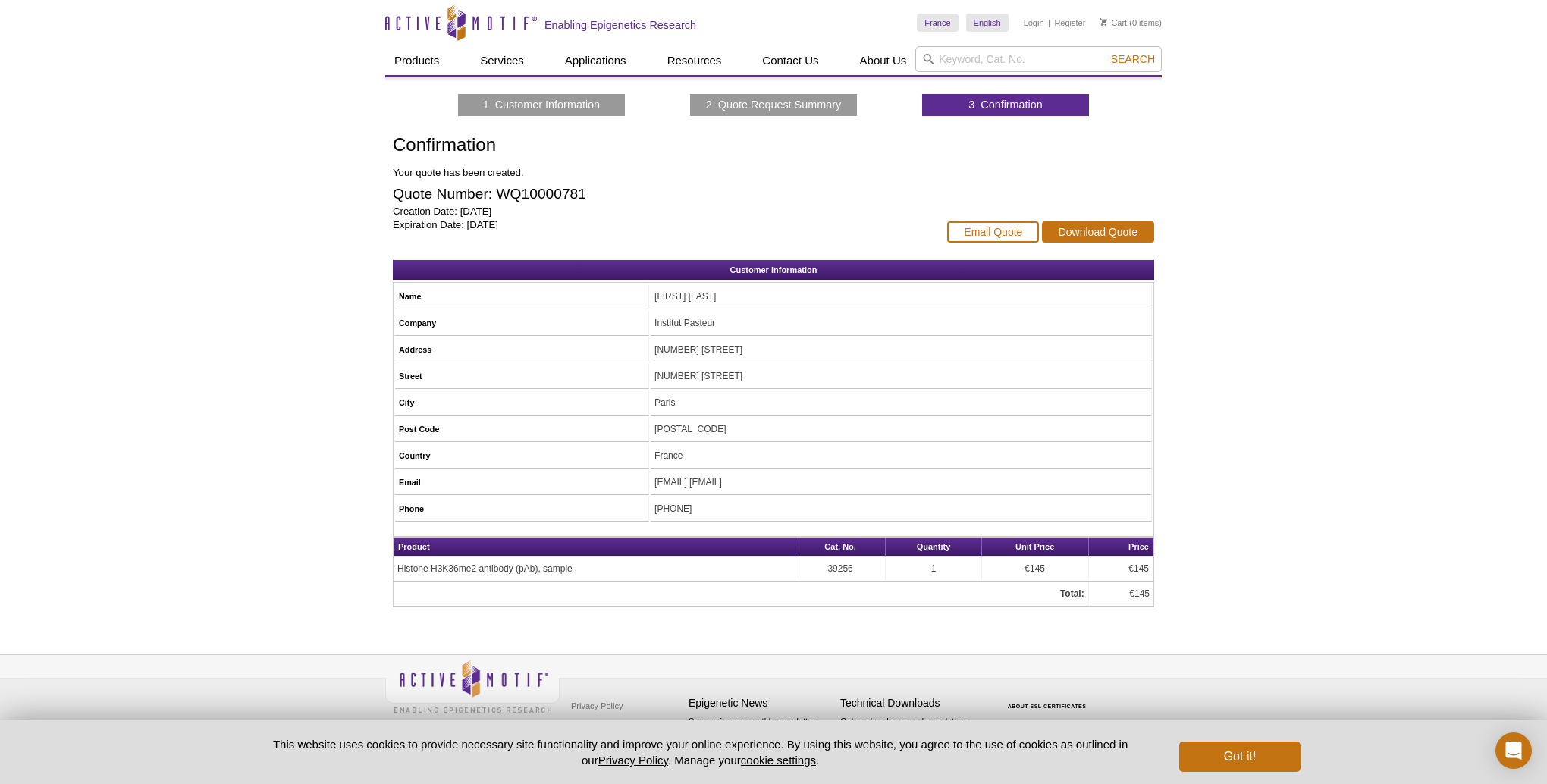 scroll, scrollTop: 0, scrollLeft: 0, axis: both 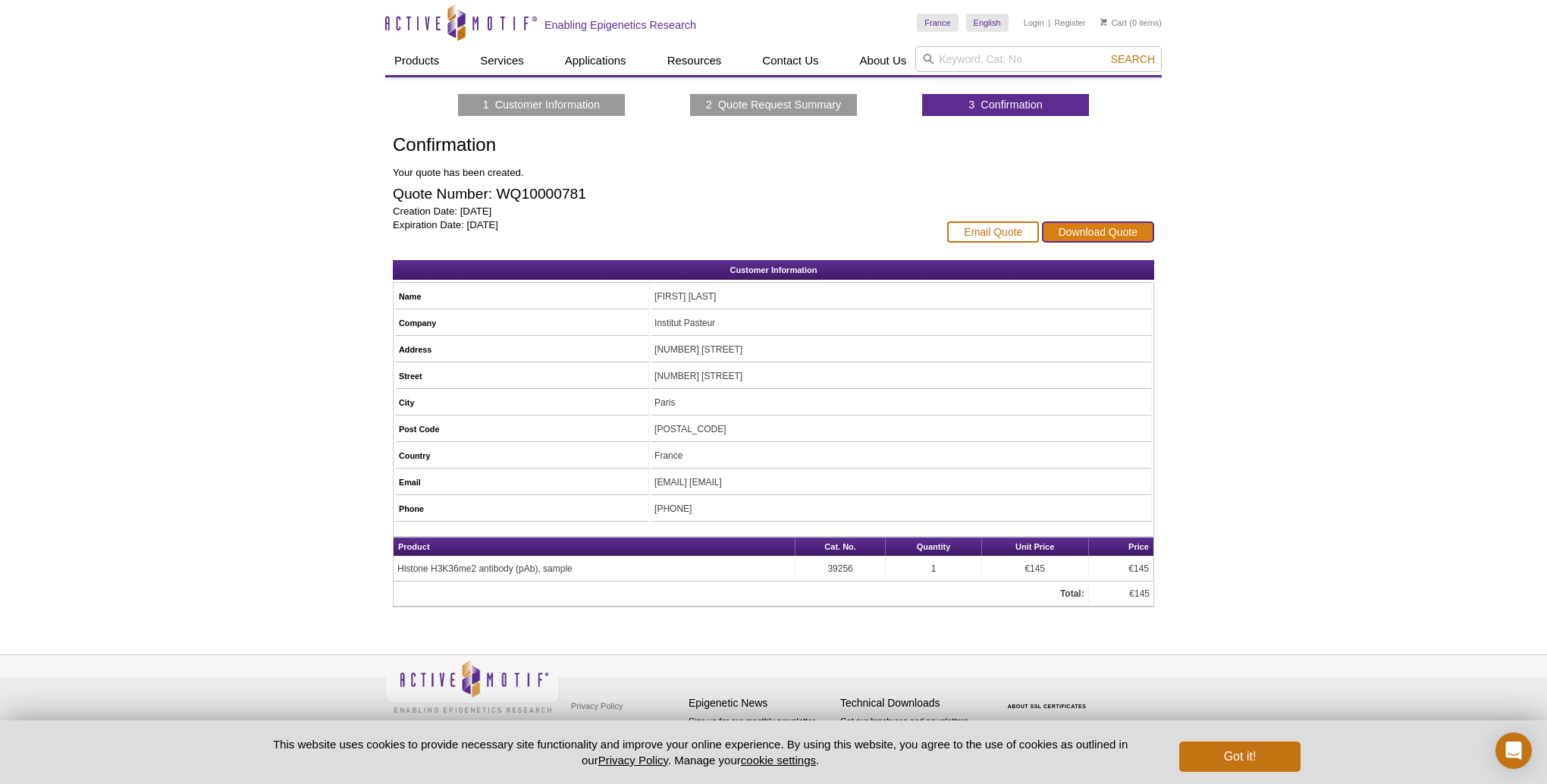 click on "Download Quote" at bounding box center [1098, 232] 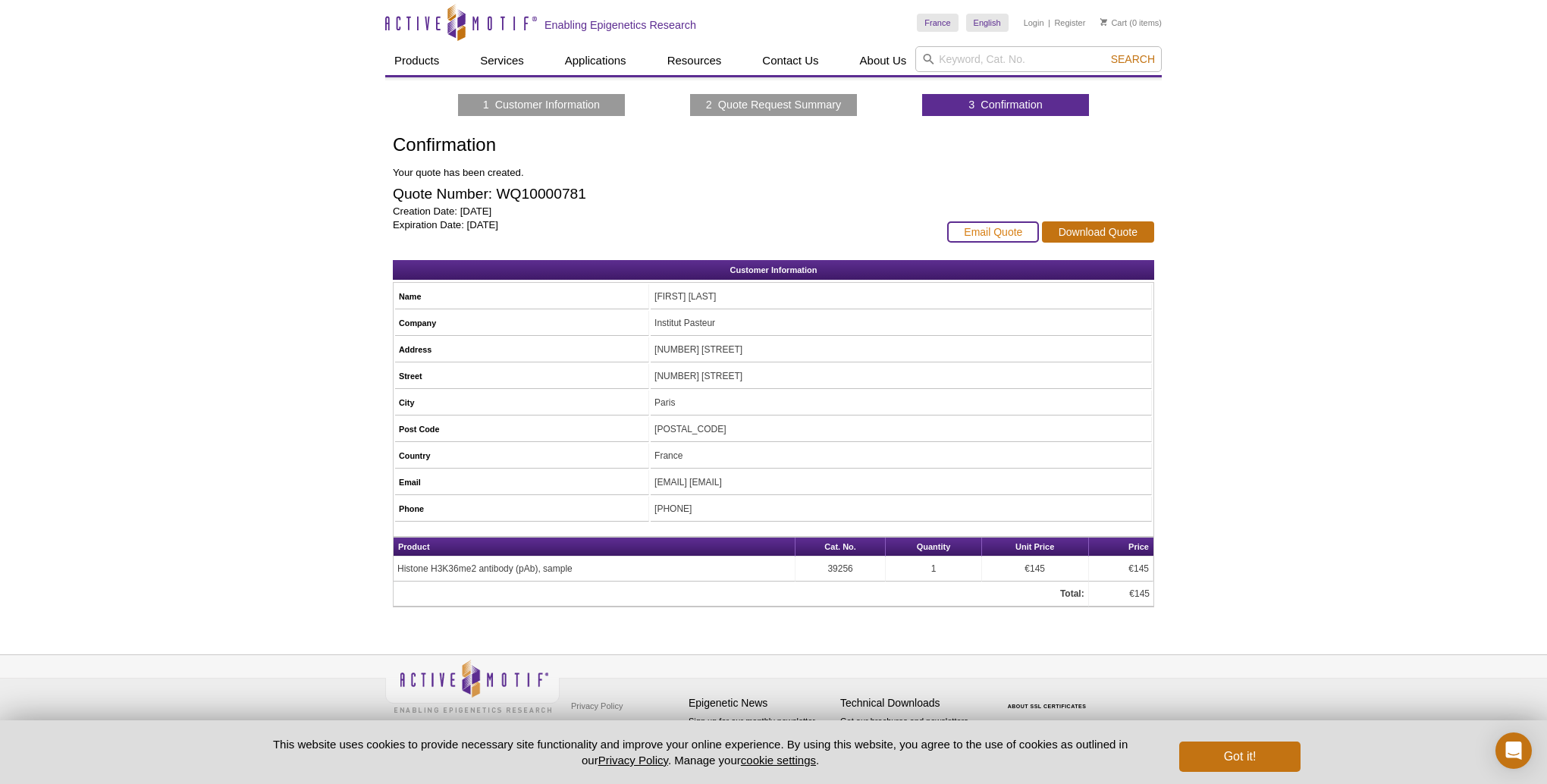 click on "Email Quote" at bounding box center [993, 232] 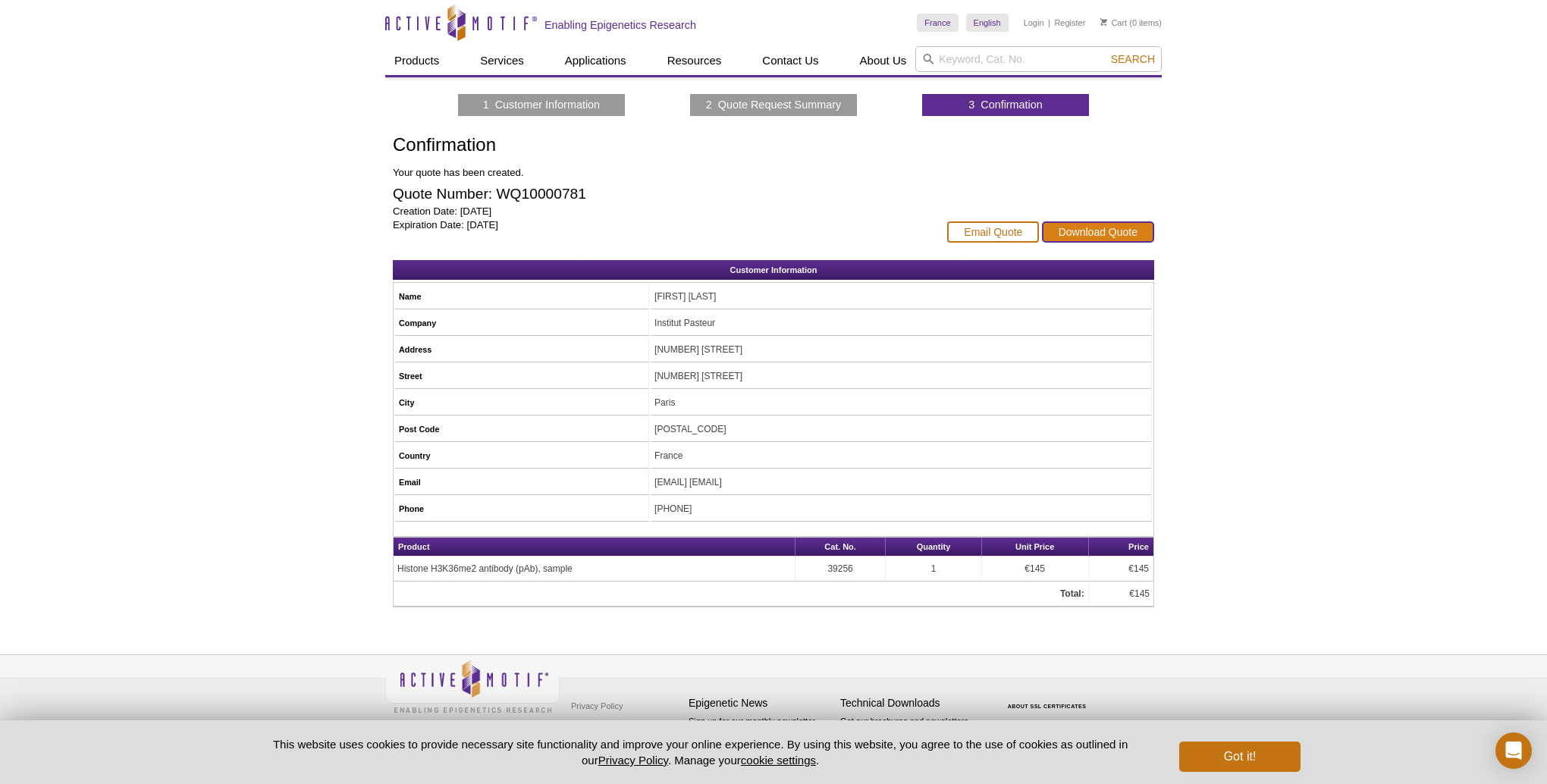 click on "Download Quote" at bounding box center (1098, 232) 